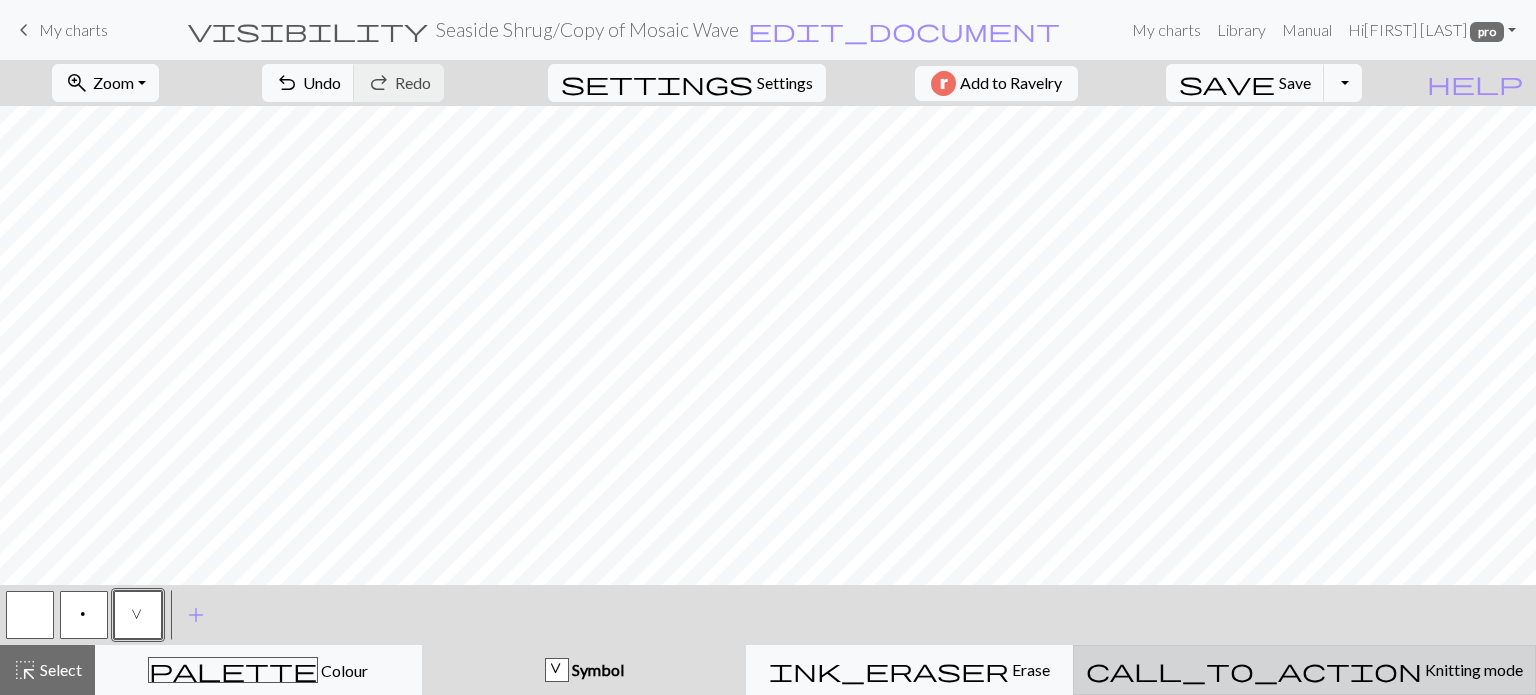 scroll, scrollTop: 0, scrollLeft: 0, axis: both 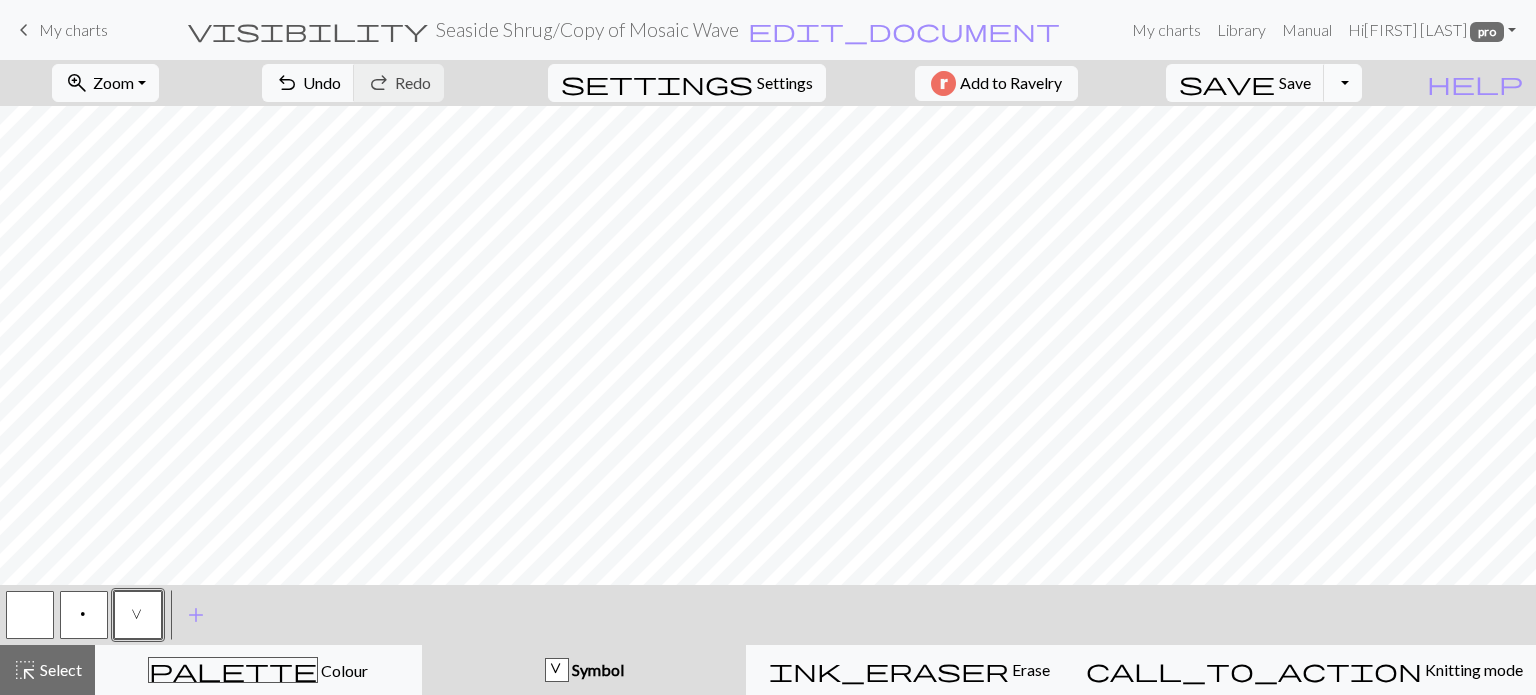 click on "Toggle Dropdown" at bounding box center [1343, 83] 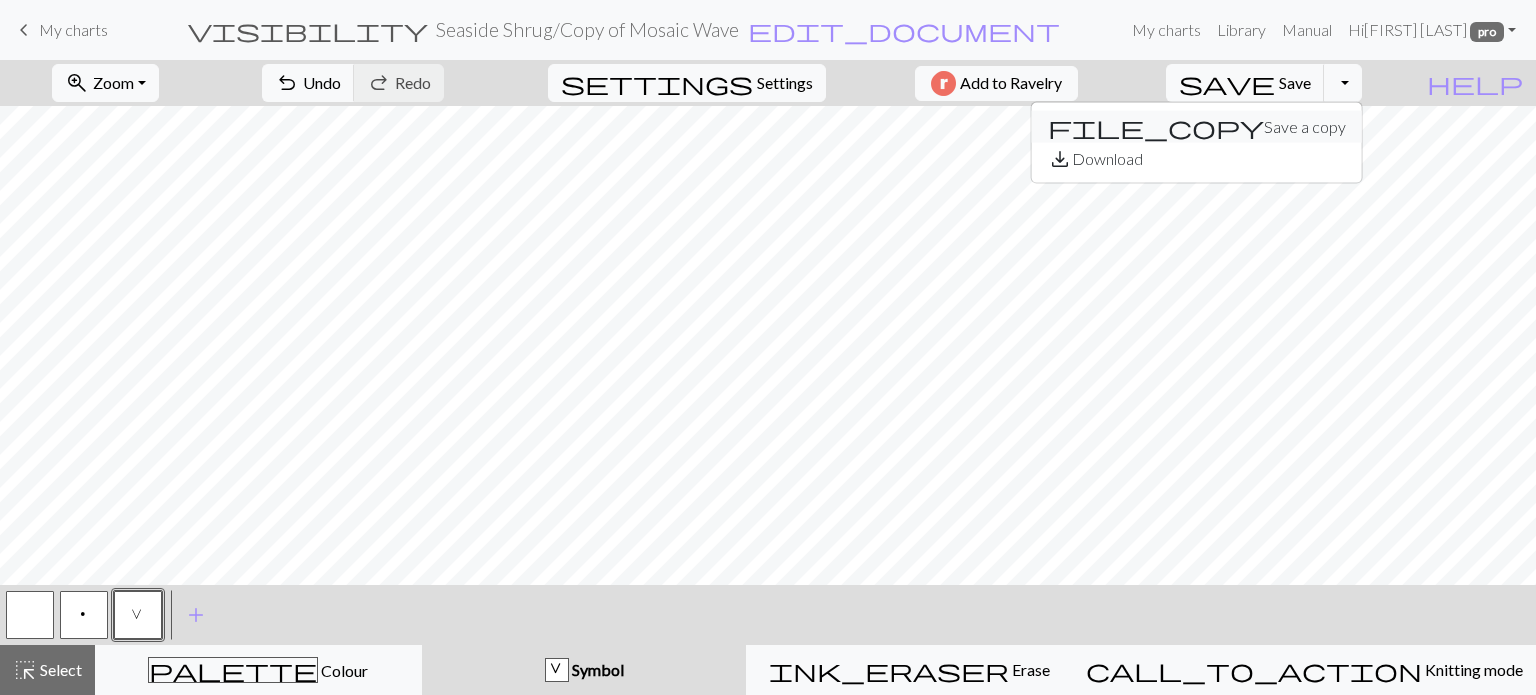 click on "file_copy  Save a copy" at bounding box center [1197, 127] 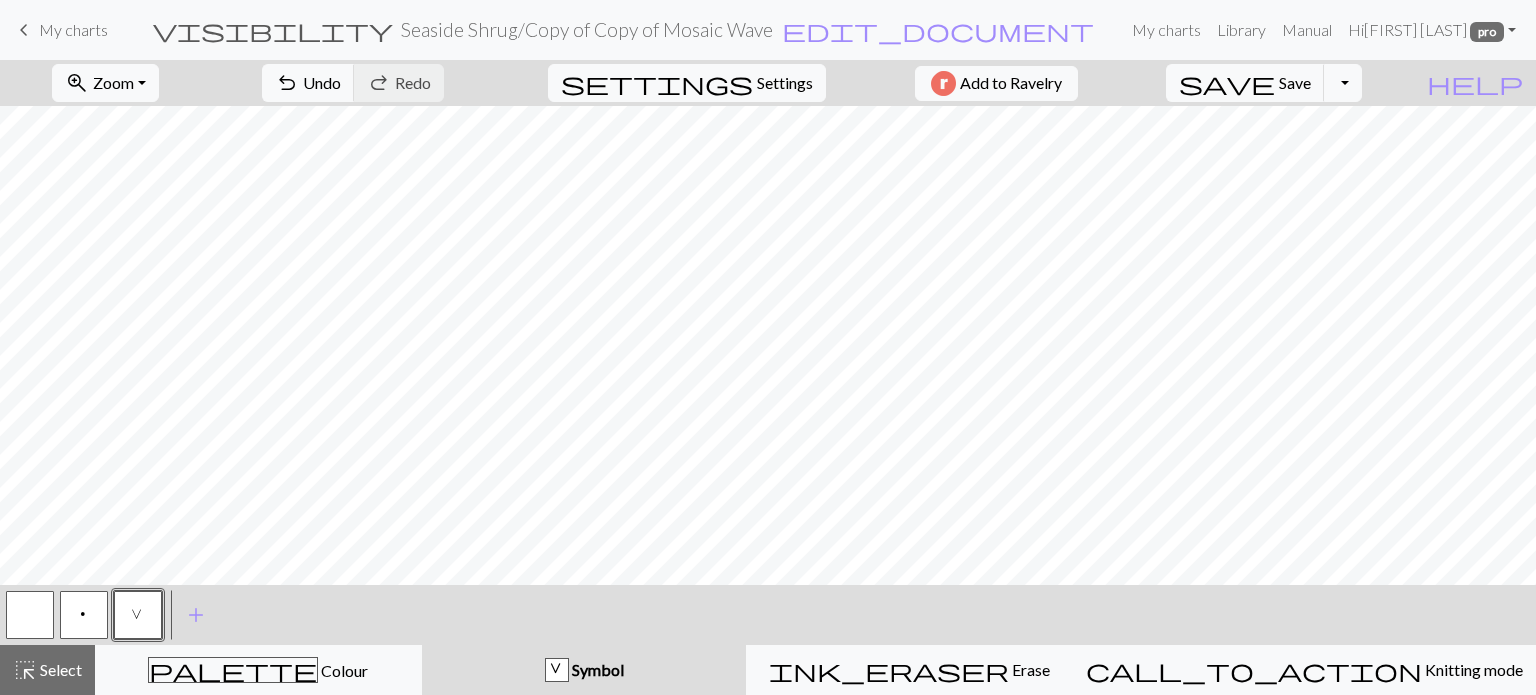 drag, startPoint x: 29, startPoint y: 605, endPoint x: 19, endPoint y: 598, distance: 12.206555 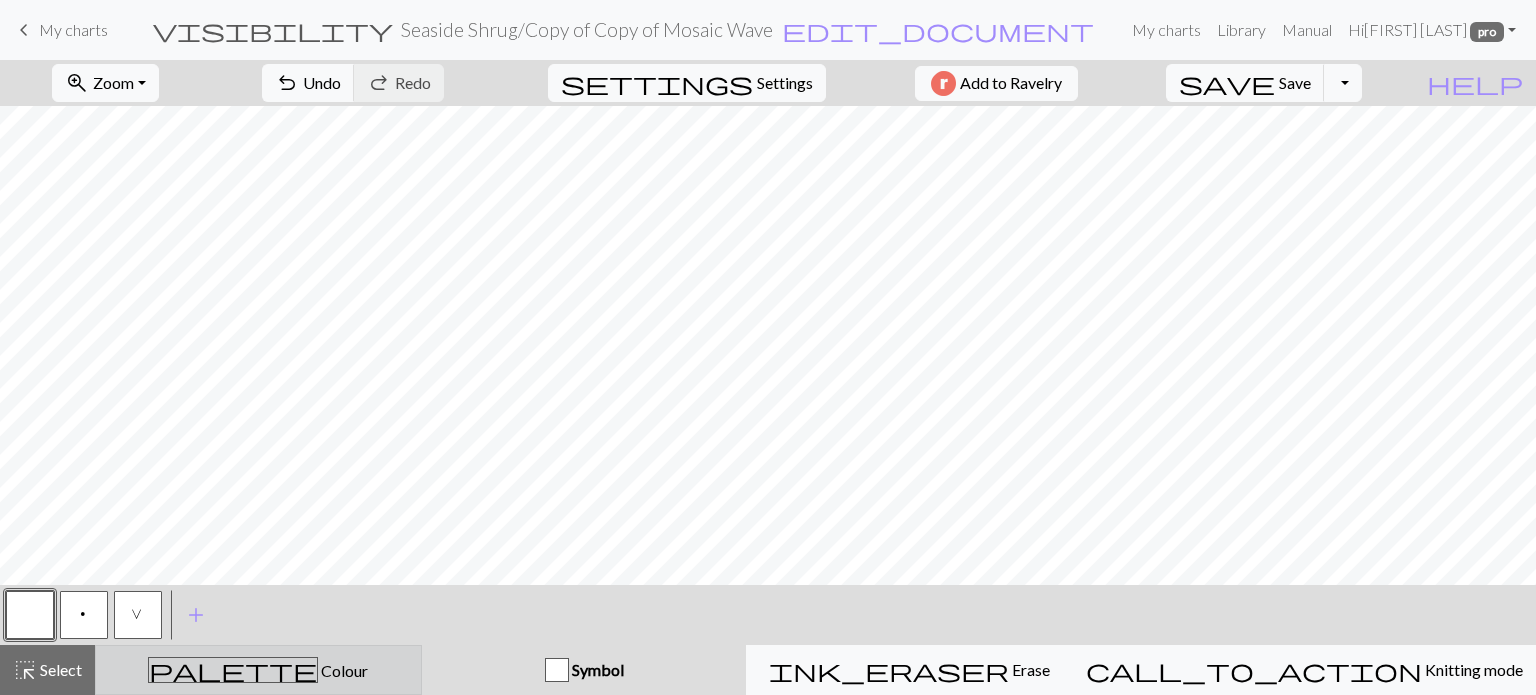 click on "Colour" at bounding box center [343, 670] 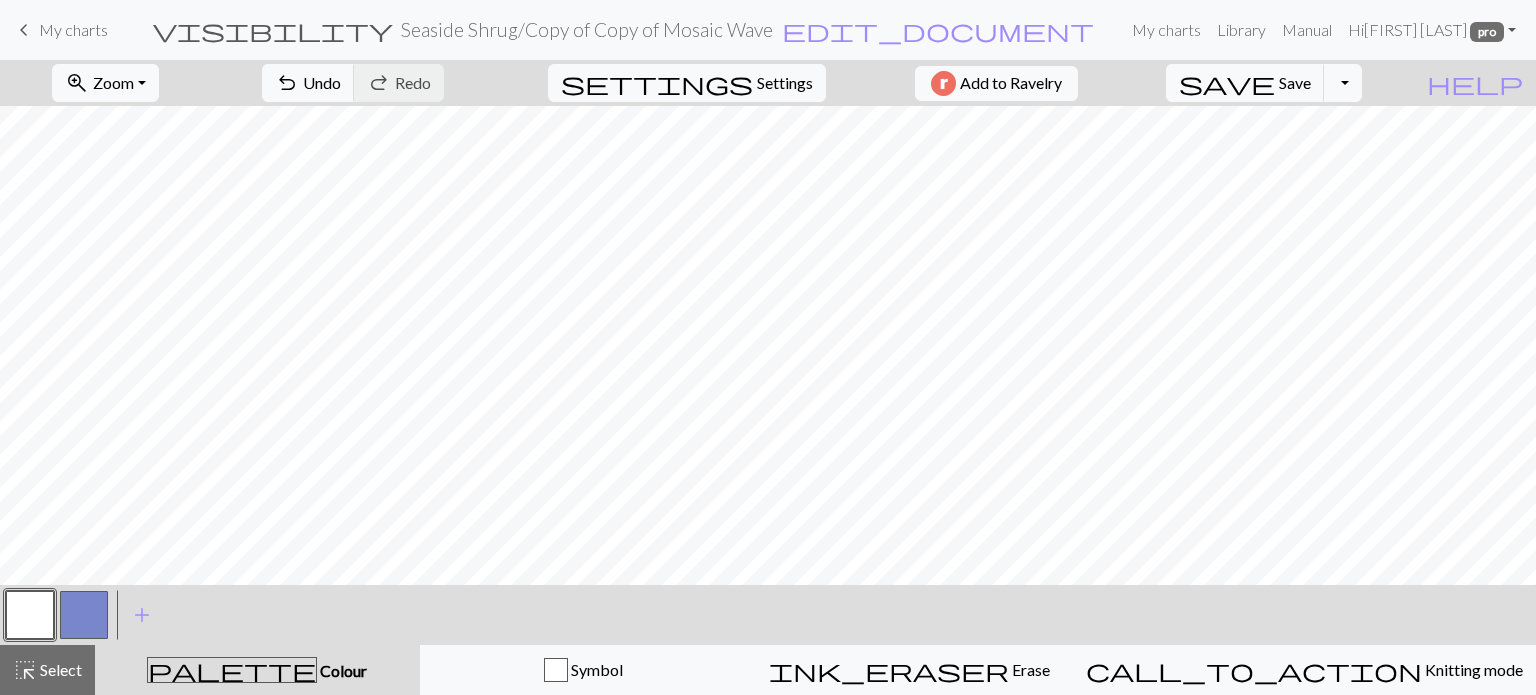 click on "< > add Add a  colour" at bounding box center [768, 615] 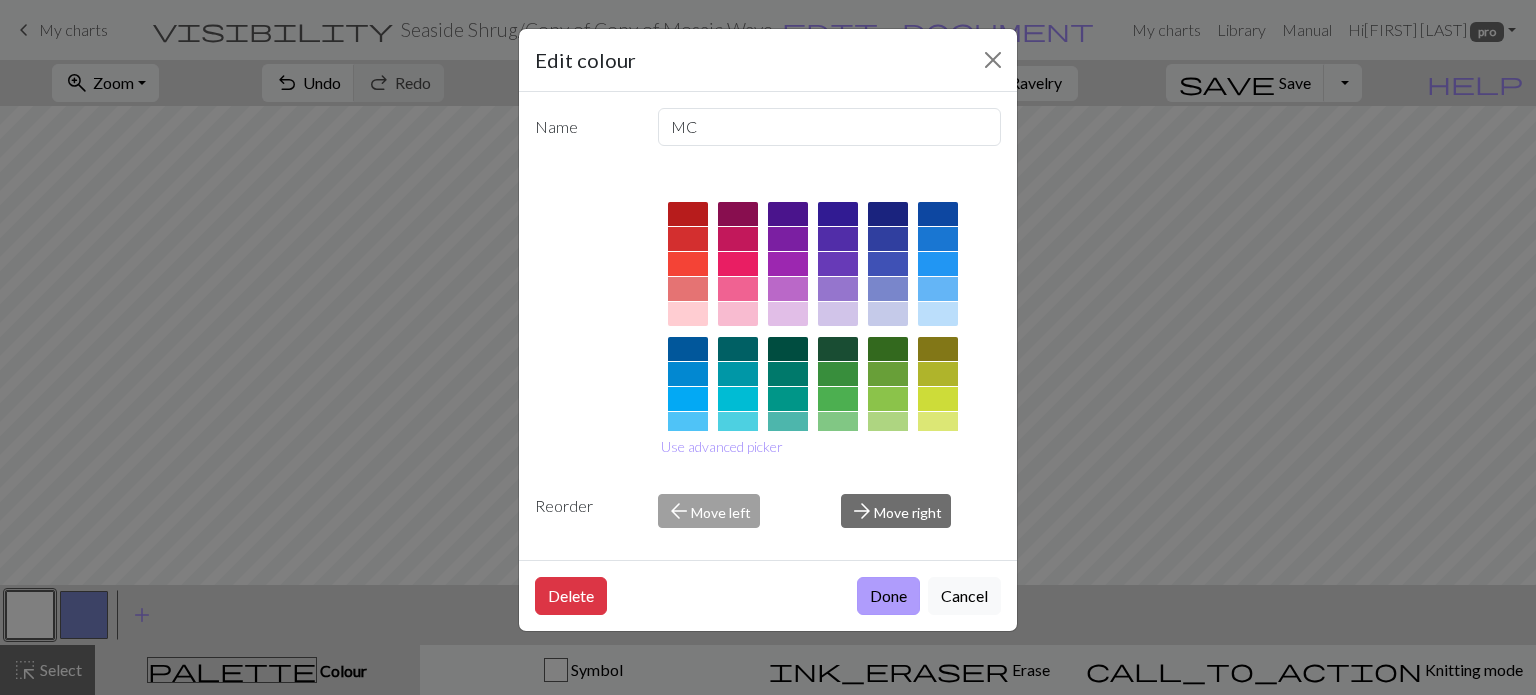 click on "Done" at bounding box center (888, 596) 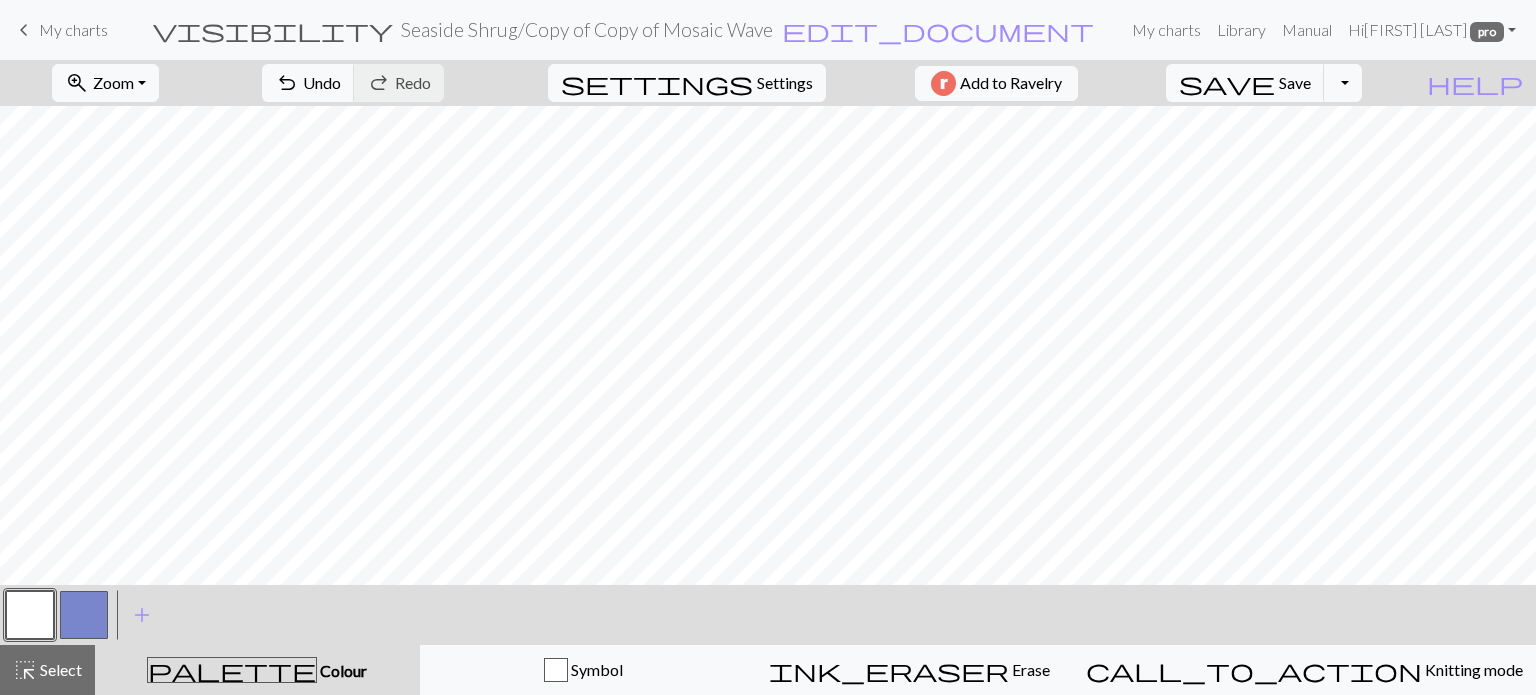 click at bounding box center (84, 615) 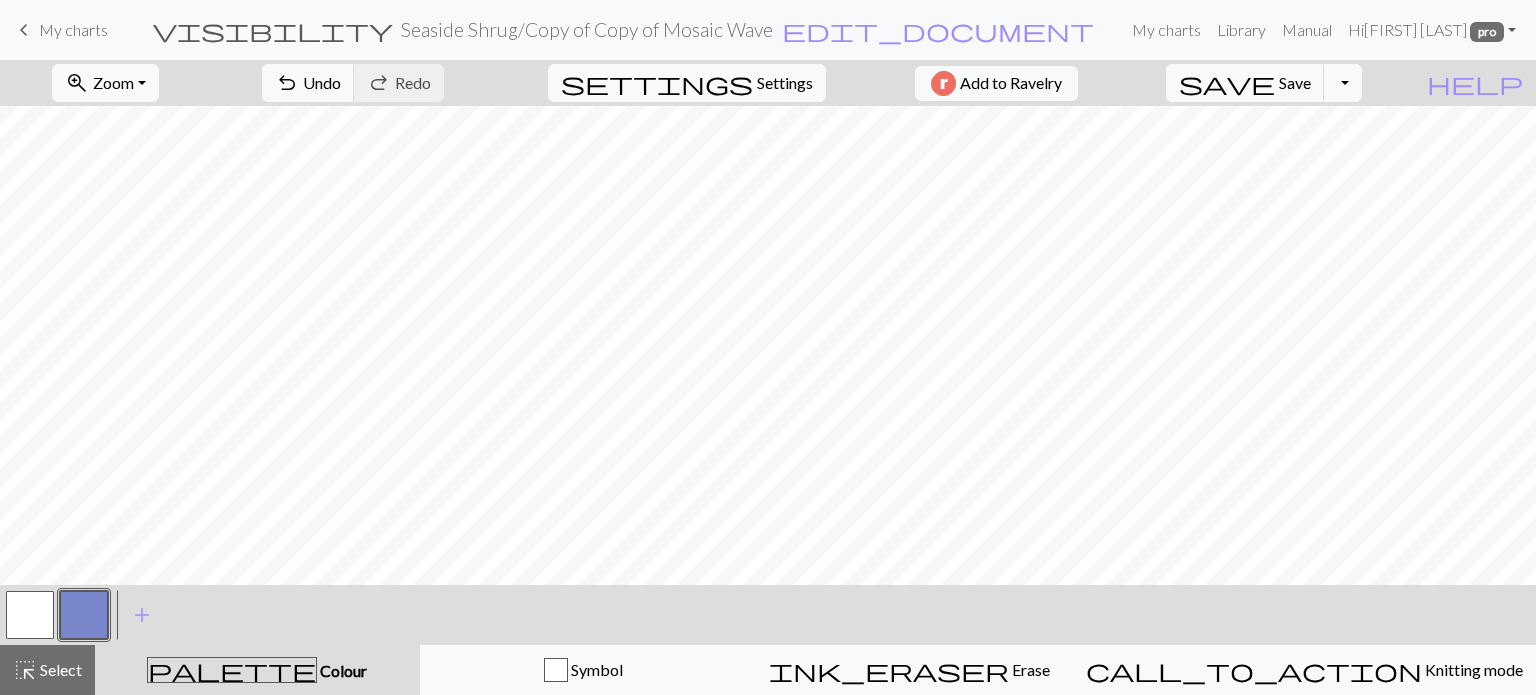 click at bounding box center [30, 615] 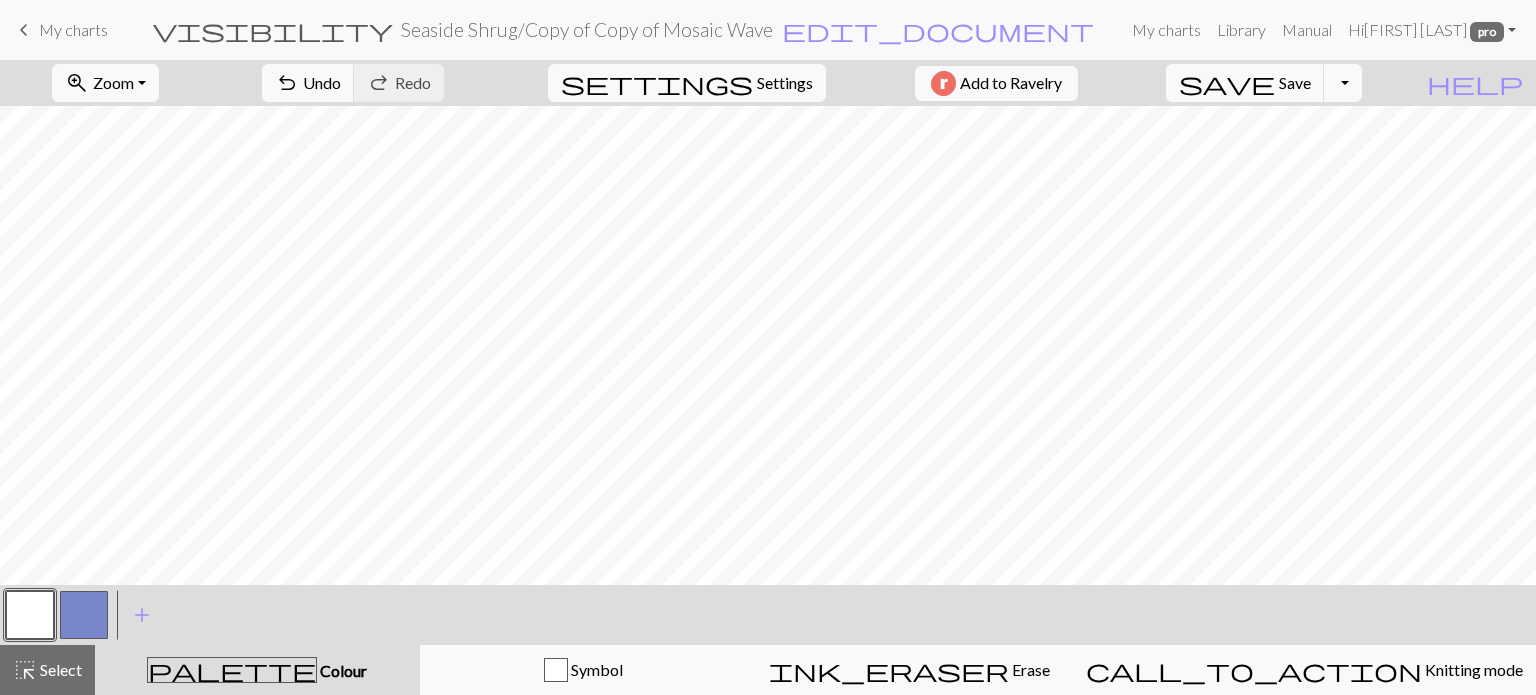 click at bounding box center [84, 615] 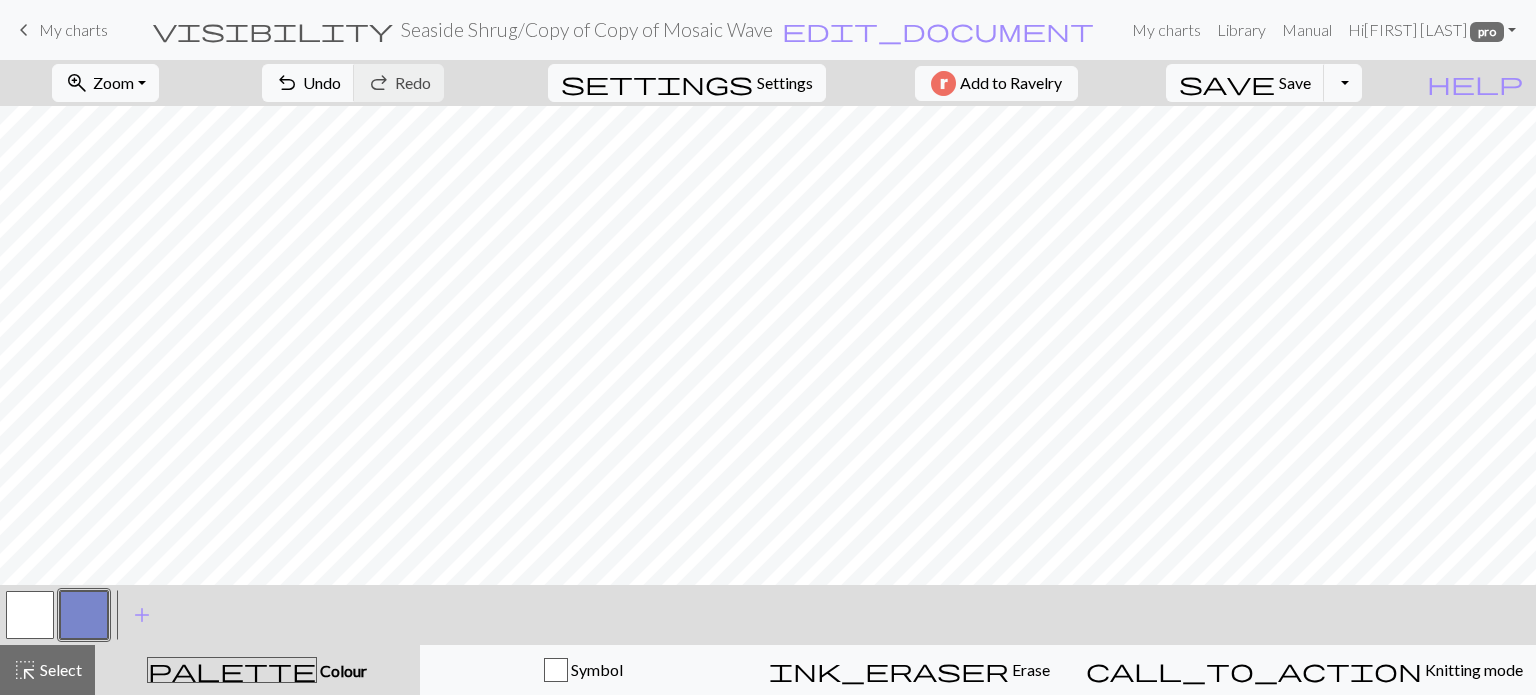 click at bounding box center [84, 615] 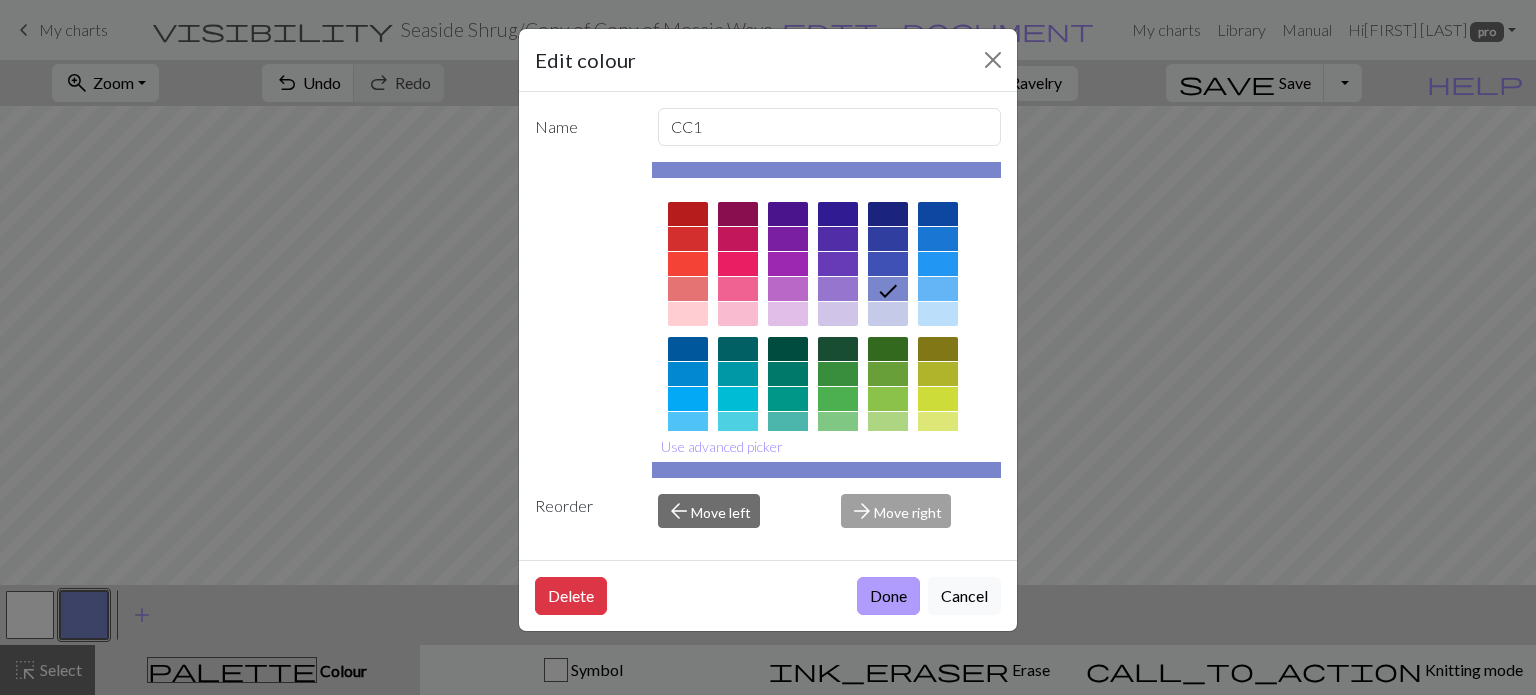 click on "Done" at bounding box center [888, 596] 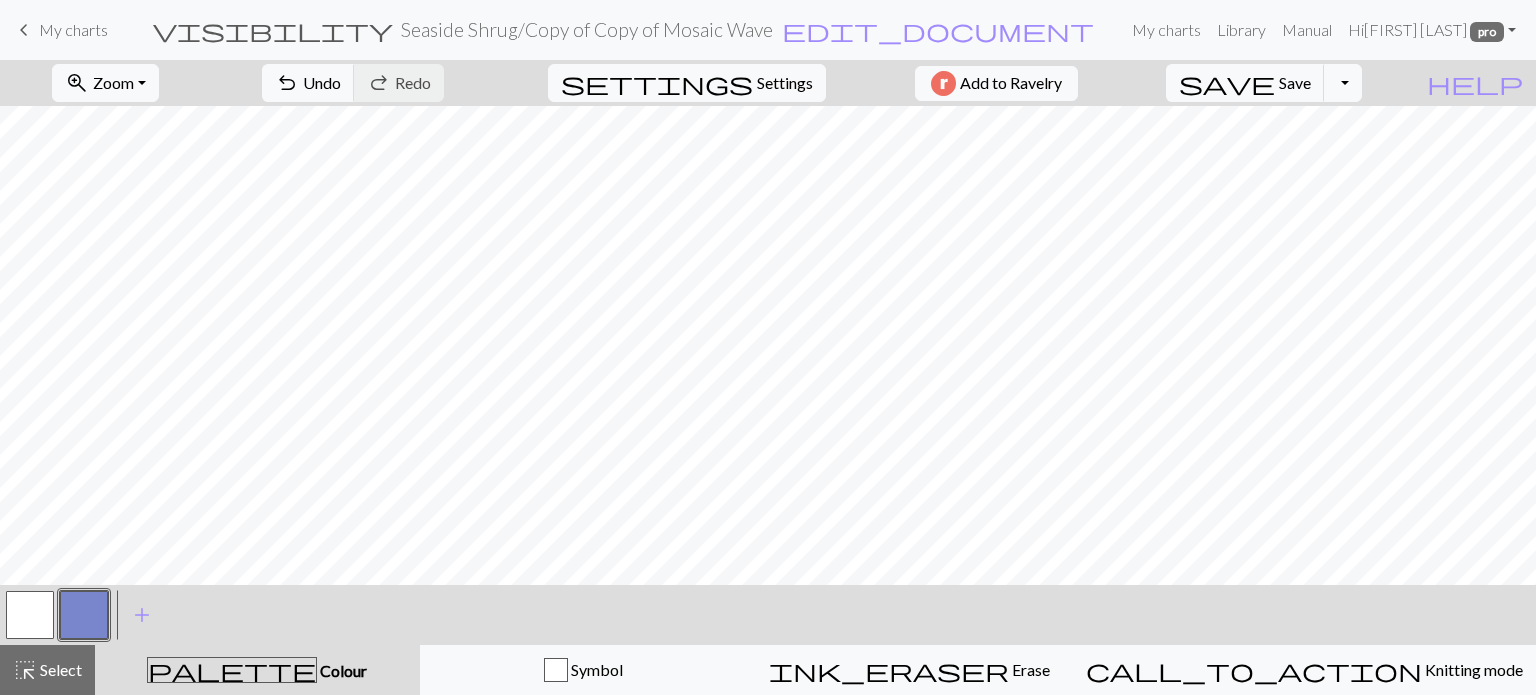 drag, startPoint x: 44, startPoint y: 630, endPoint x: 64, endPoint y: 613, distance: 26.24881 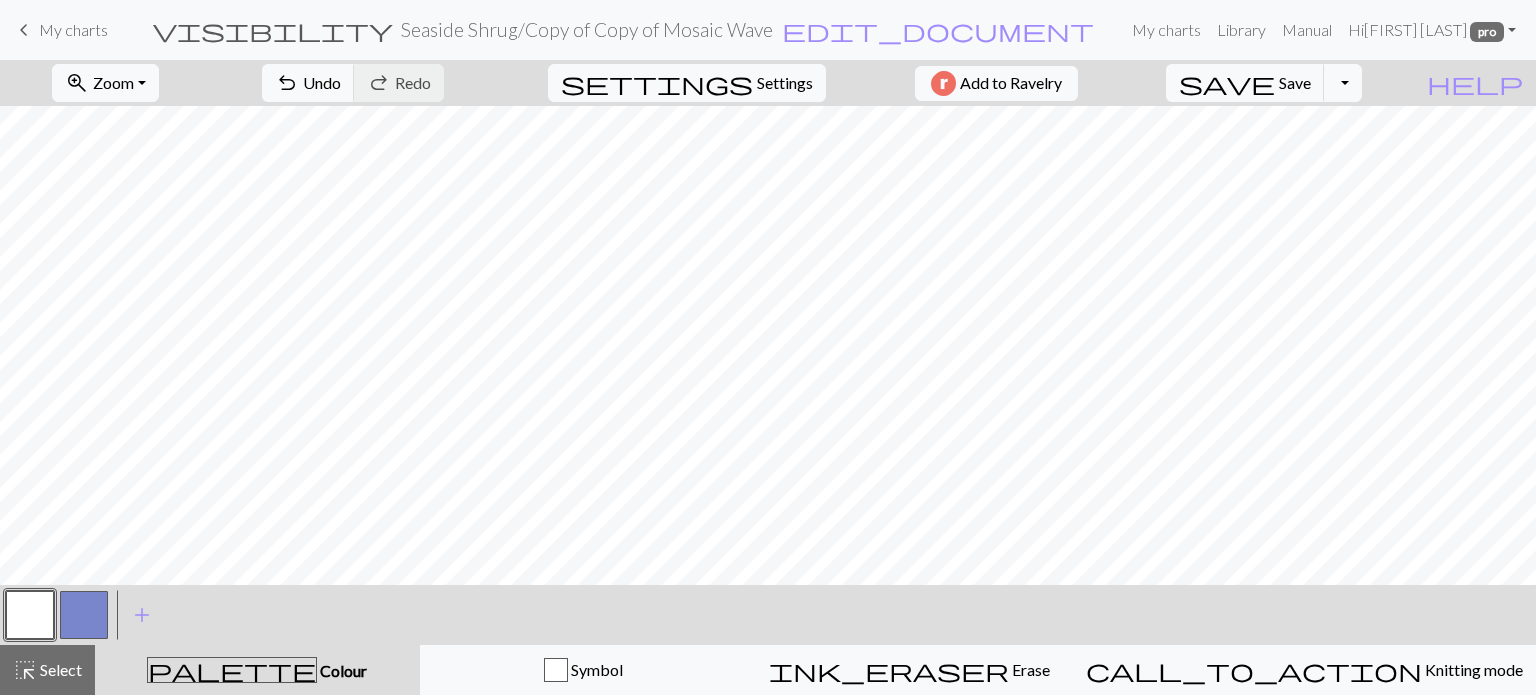 click at bounding box center [84, 615] 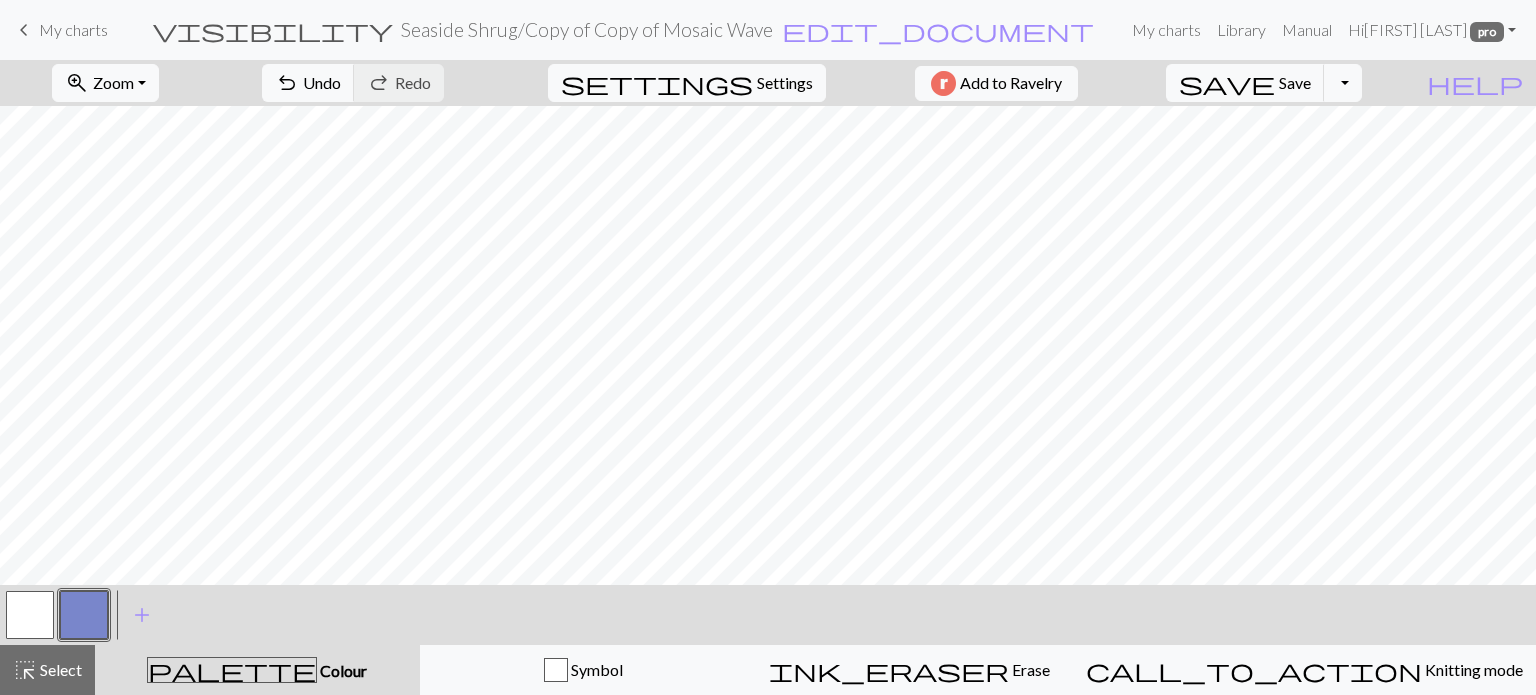 click at bounding box center [30, 615] 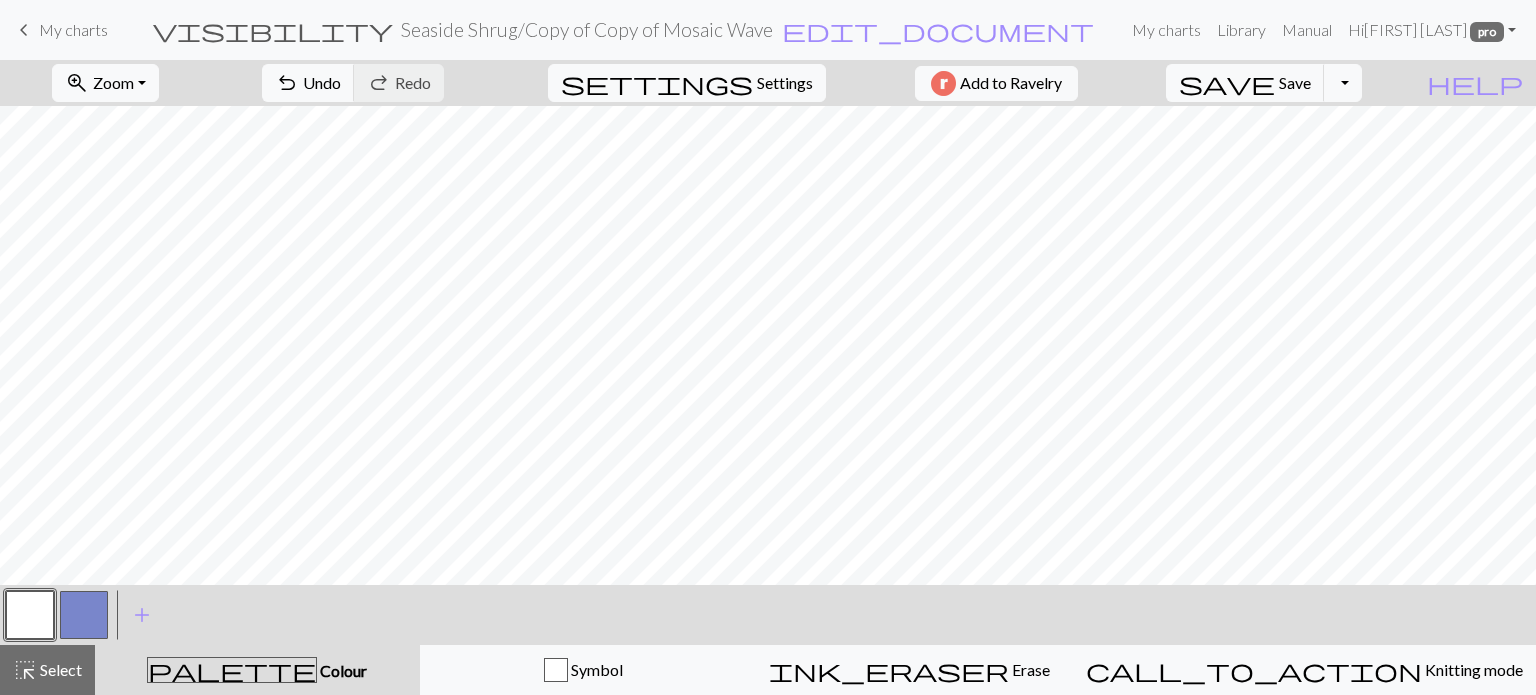 click at bounding box center (84, 615) 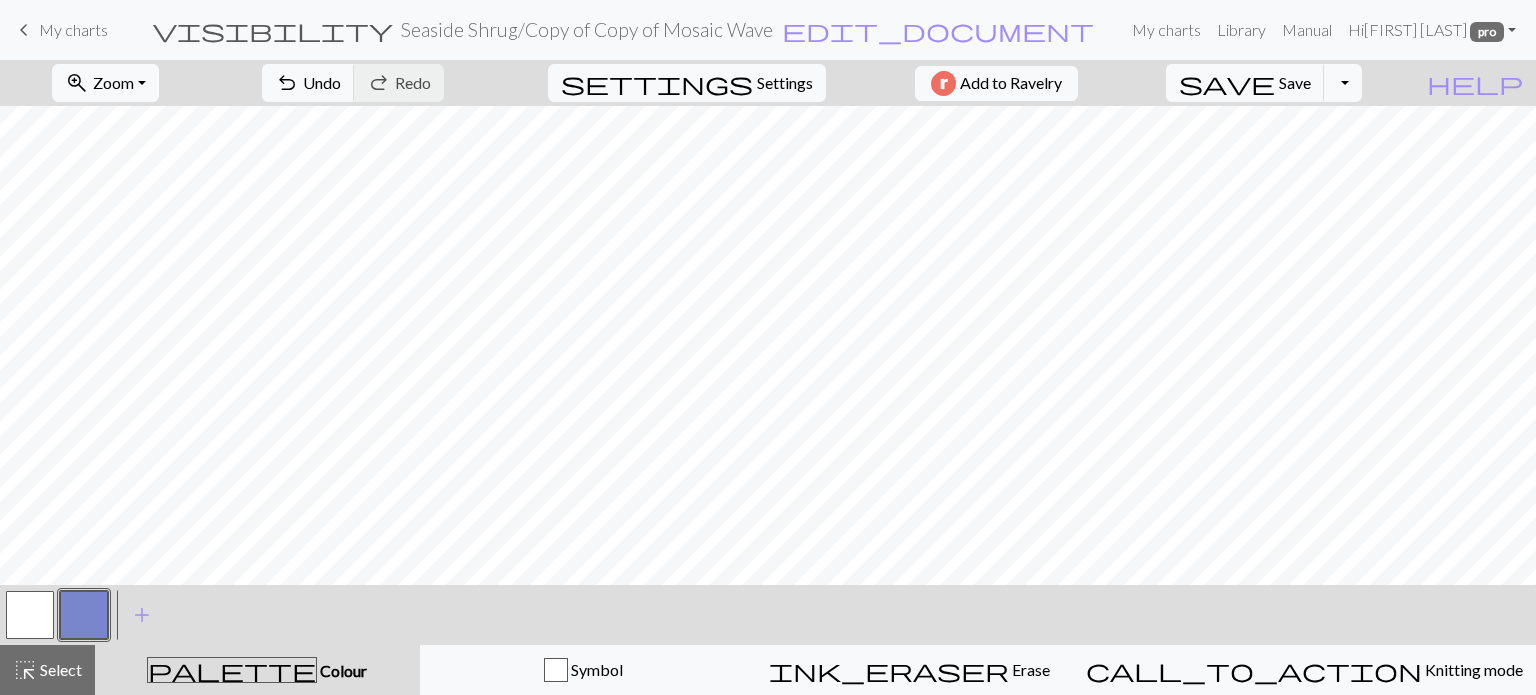 click at bounding box center [30, 615] 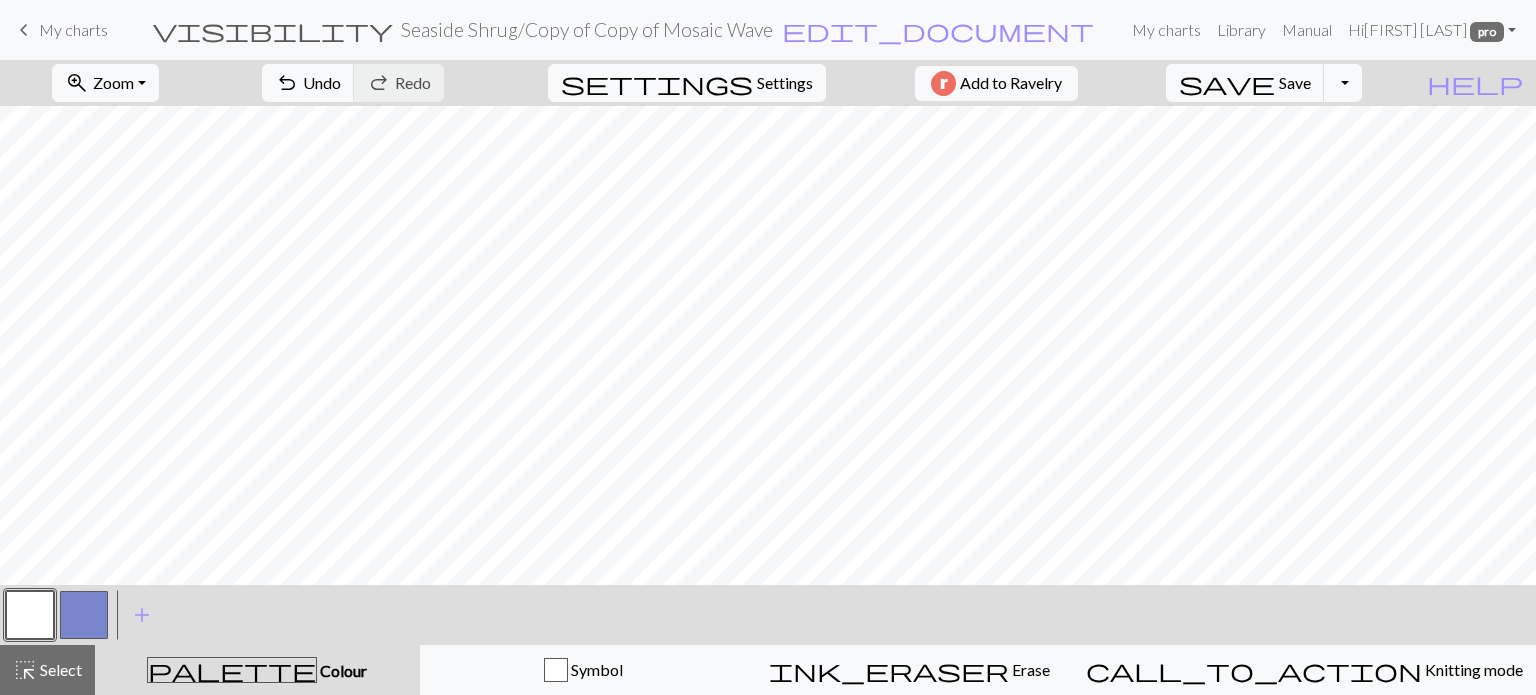 click at bounding box center [84, 615] 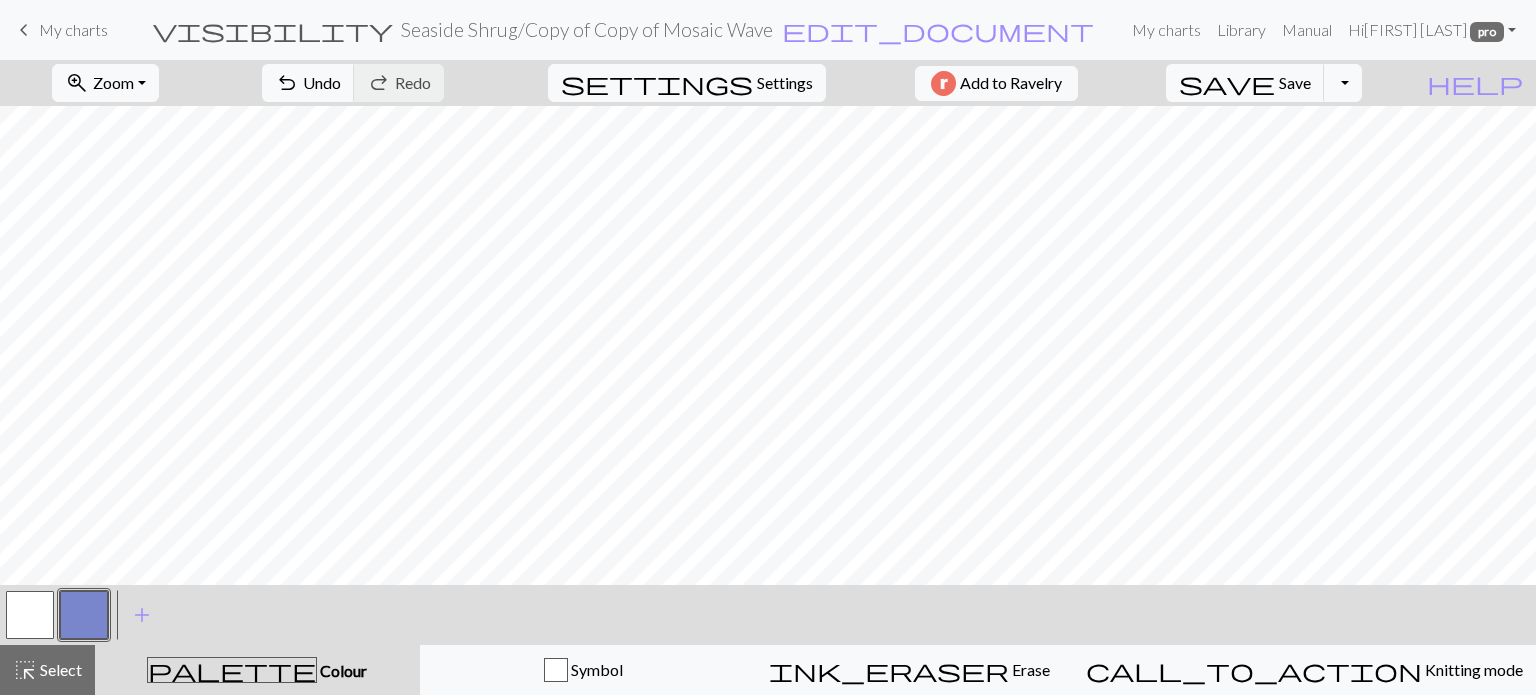 click at bounding box center [30, 615] 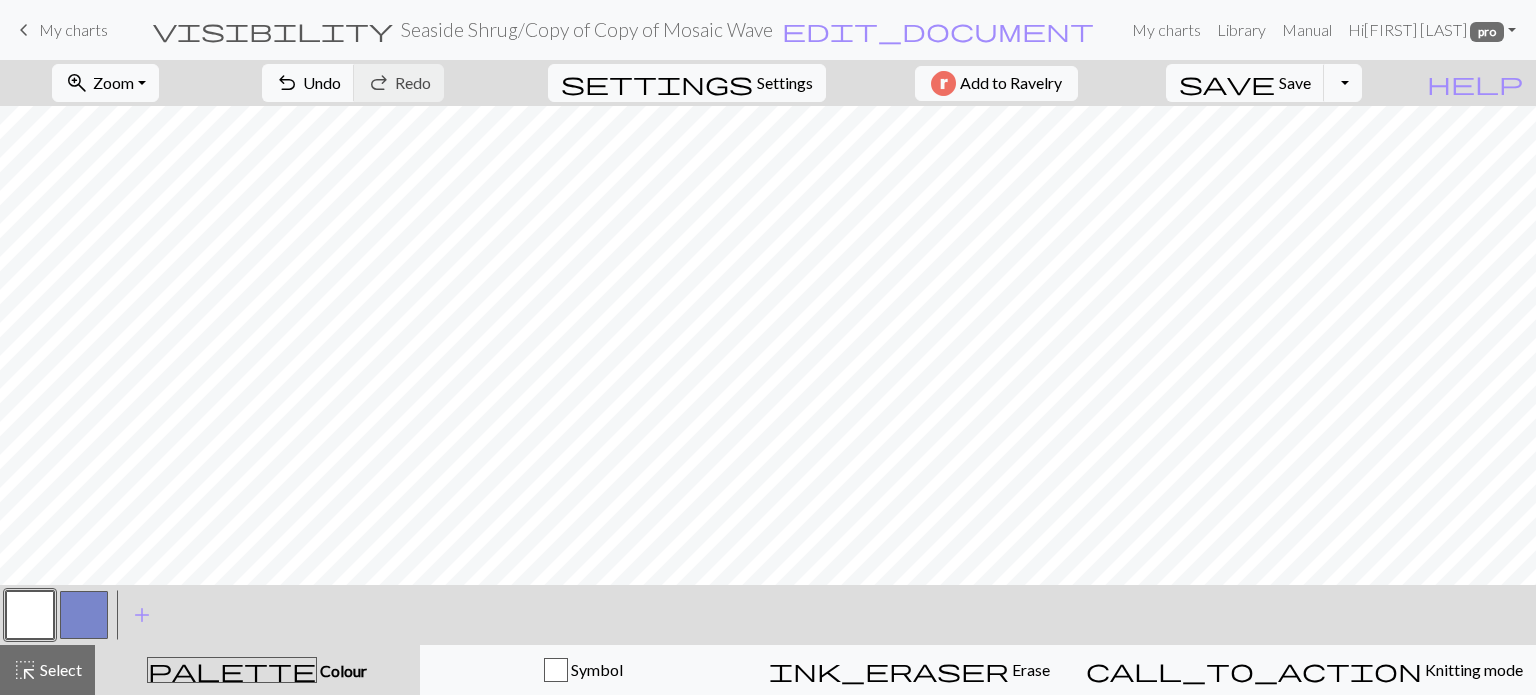 click at bounding box center (84, 615) 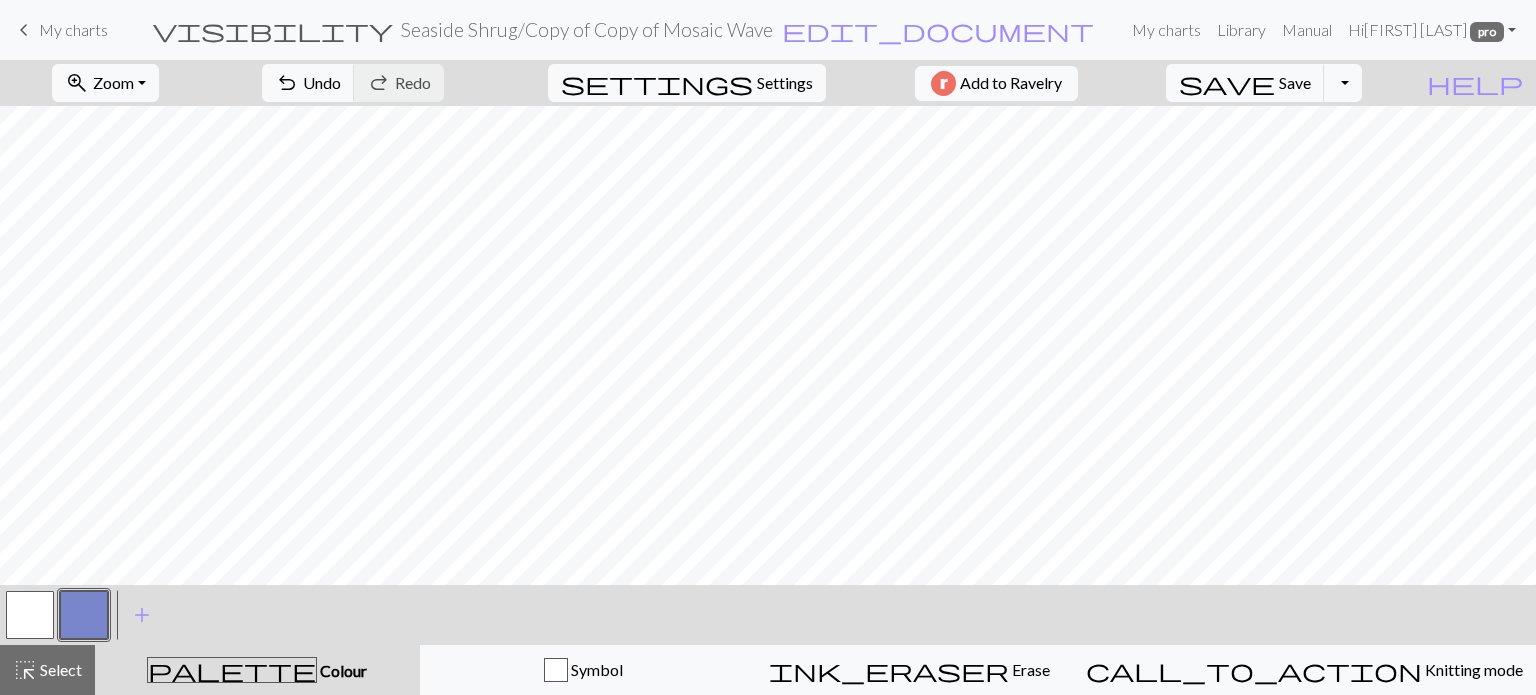 click at bounding box center [30, 615] 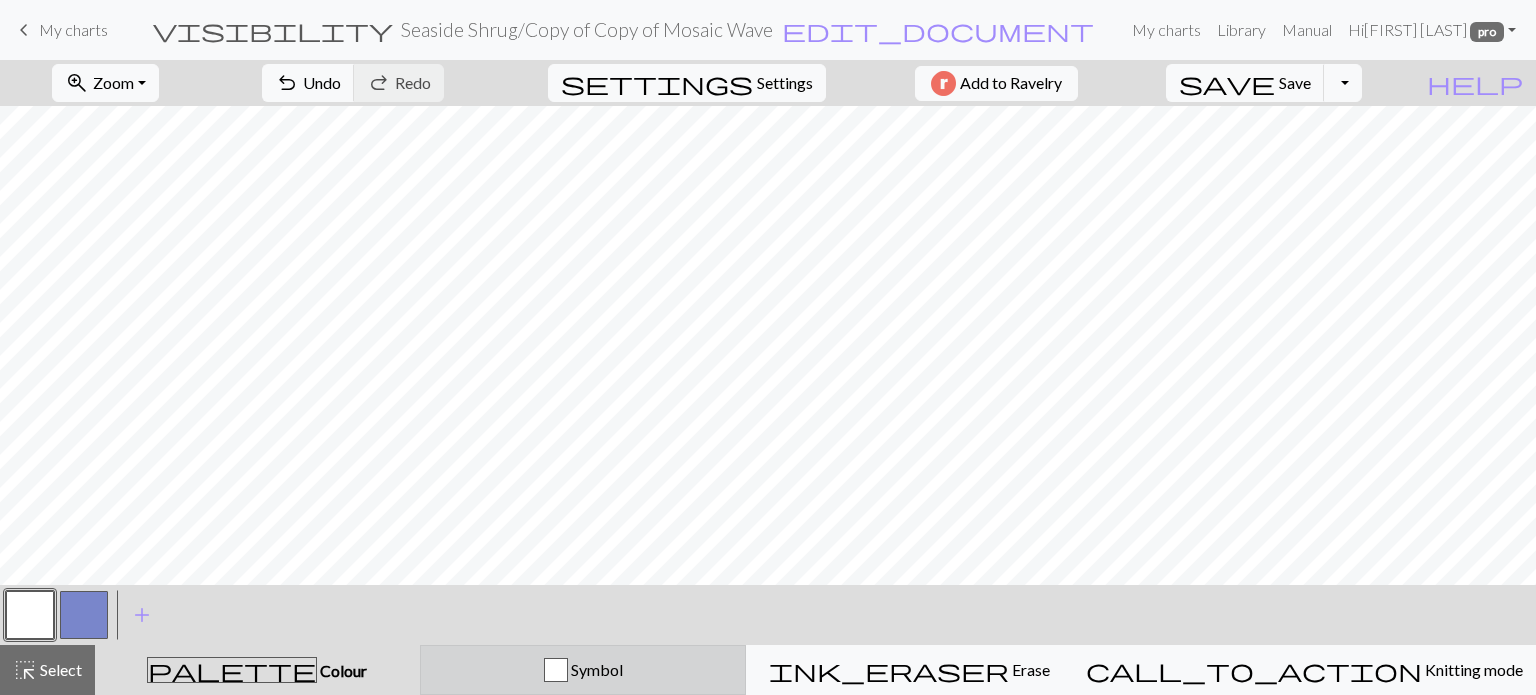 click on "Symbol" at bounding box center (583, 670) 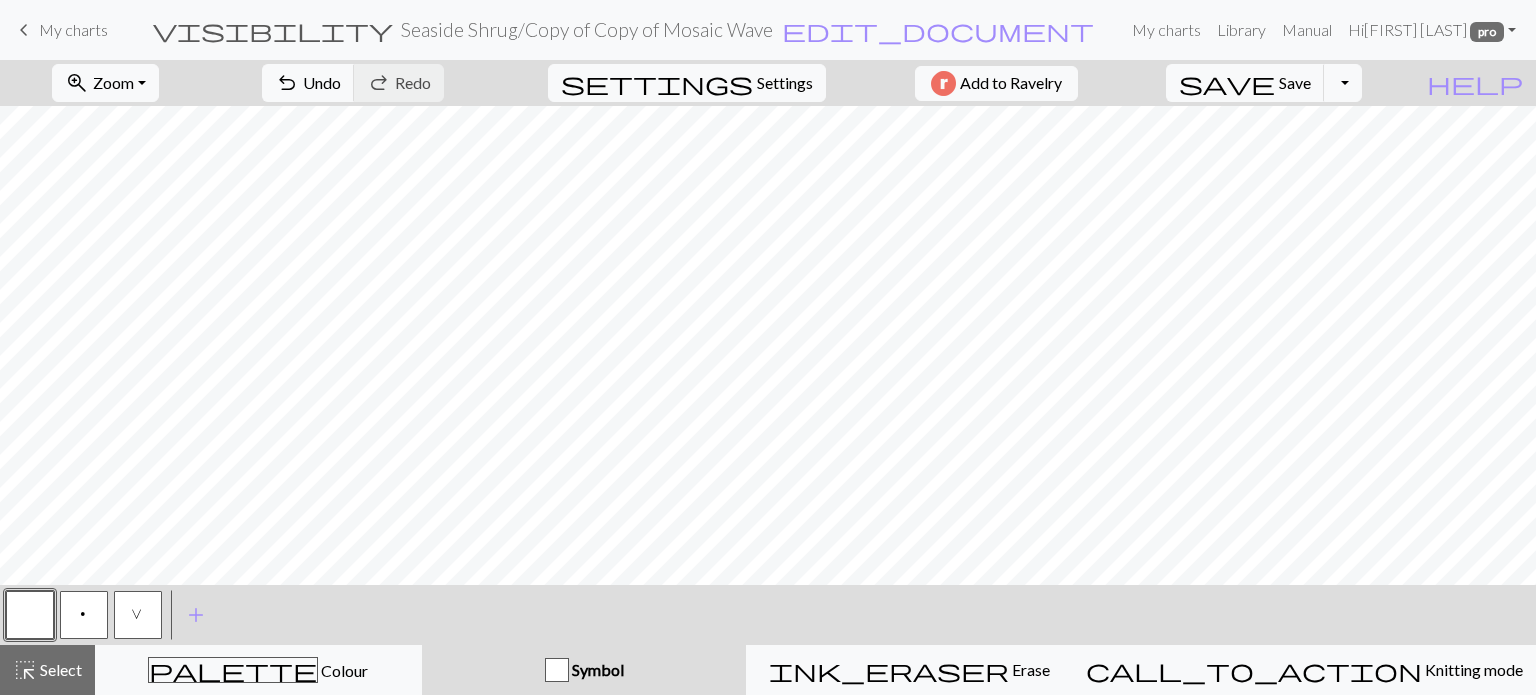 click on "V" at bounding box center (138, 615) 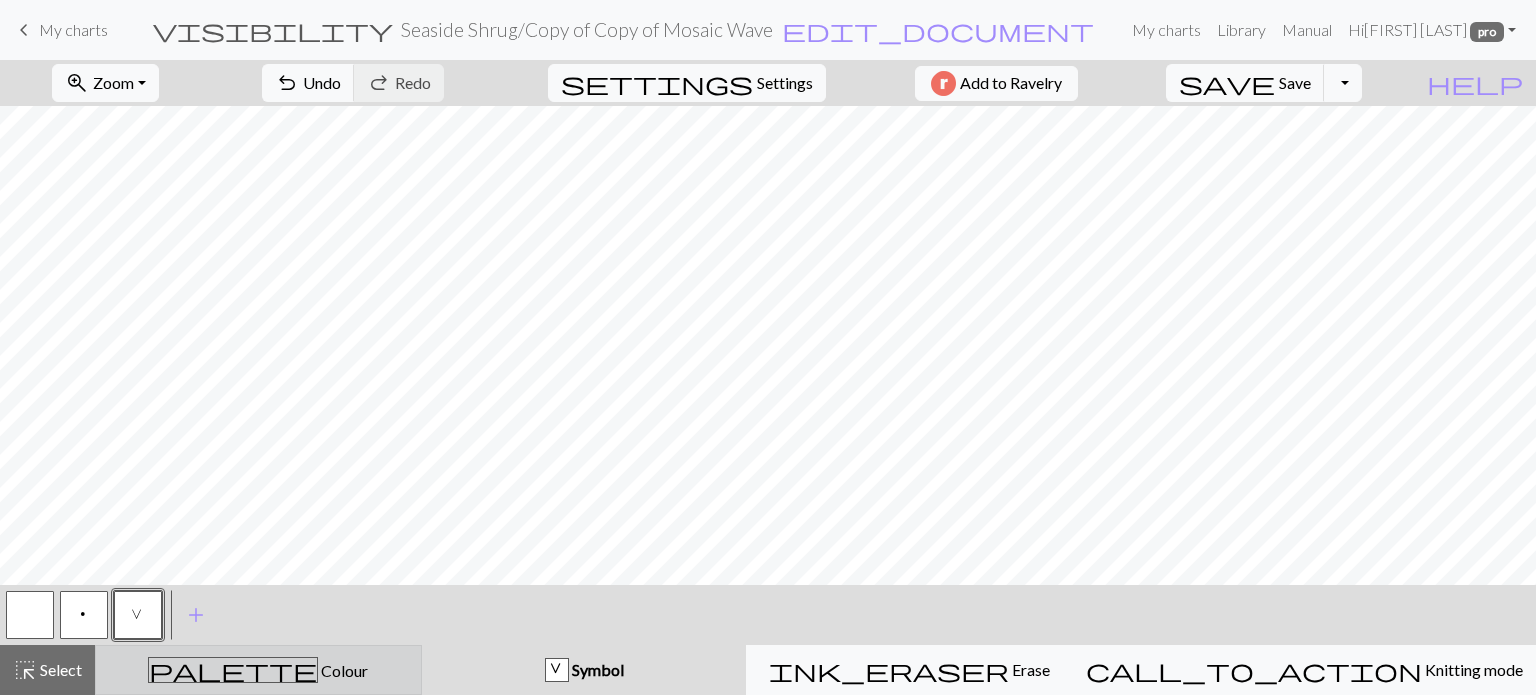 click on "Colour" at bounding box center [343, 670] 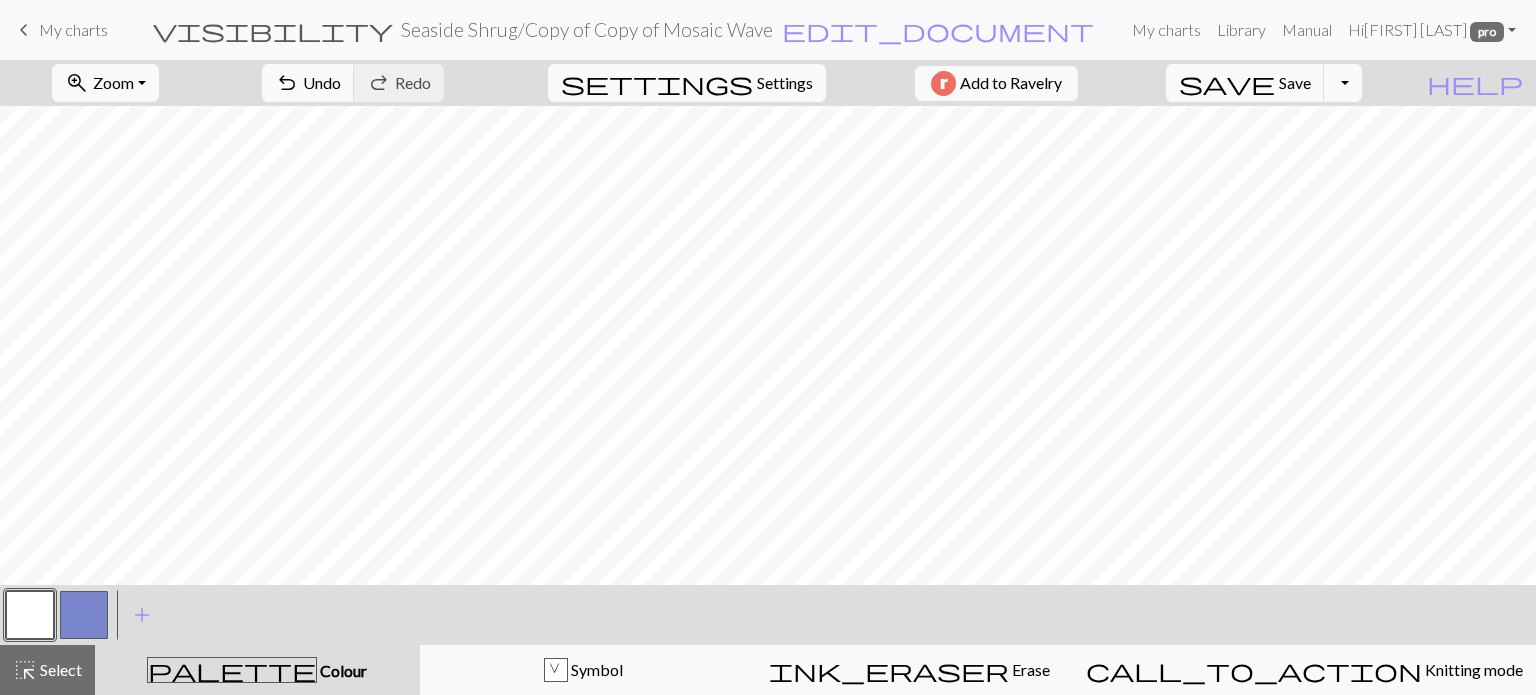 click at bounding box center (84, 615) 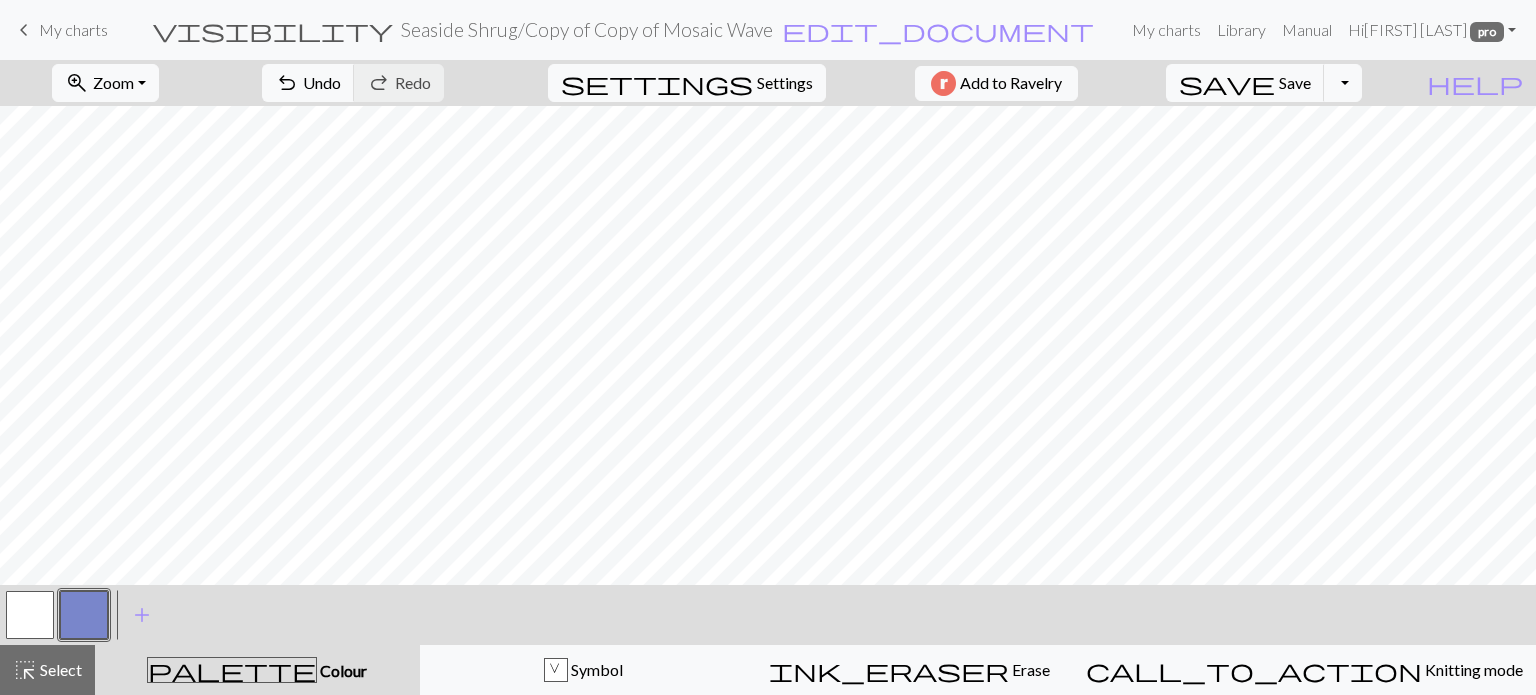 click at bounding box center (30, 615) 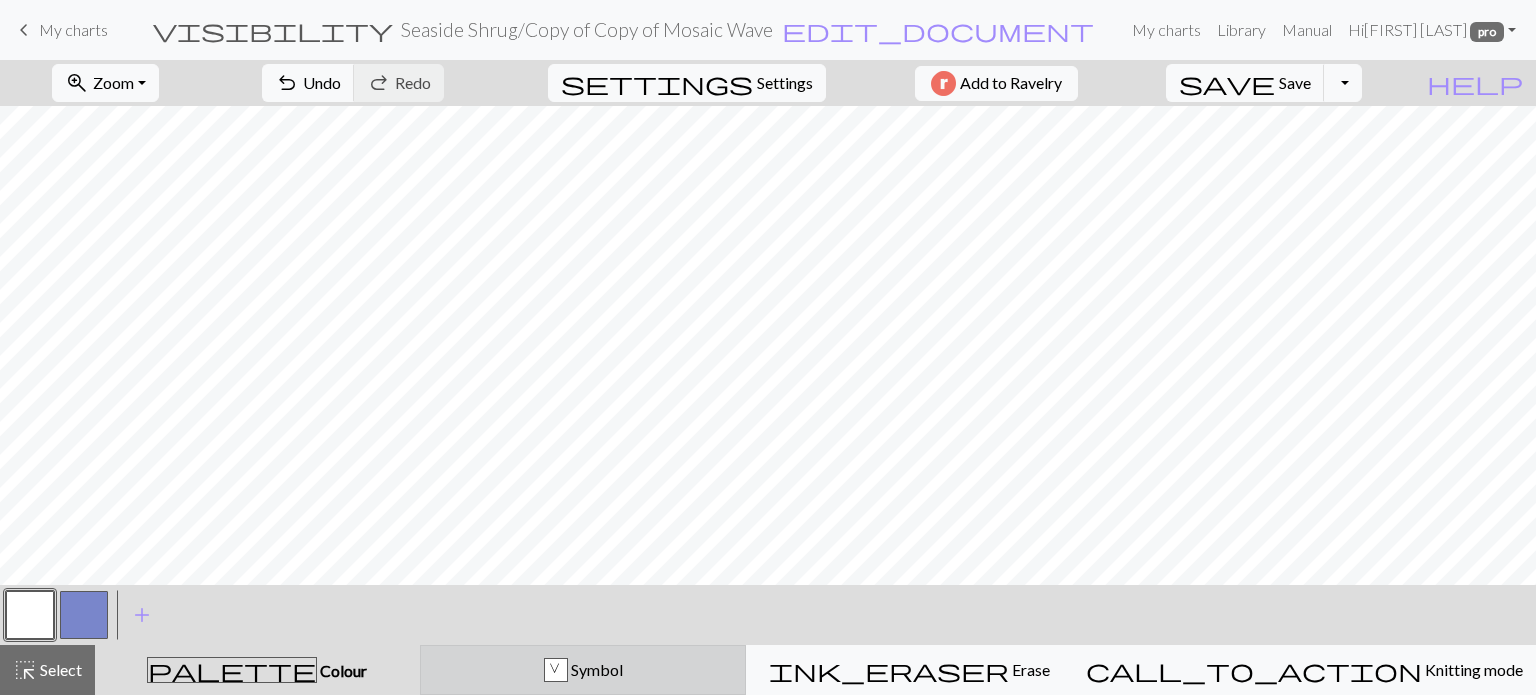 click on "V   Symbol" at bounding box center (583, 670) 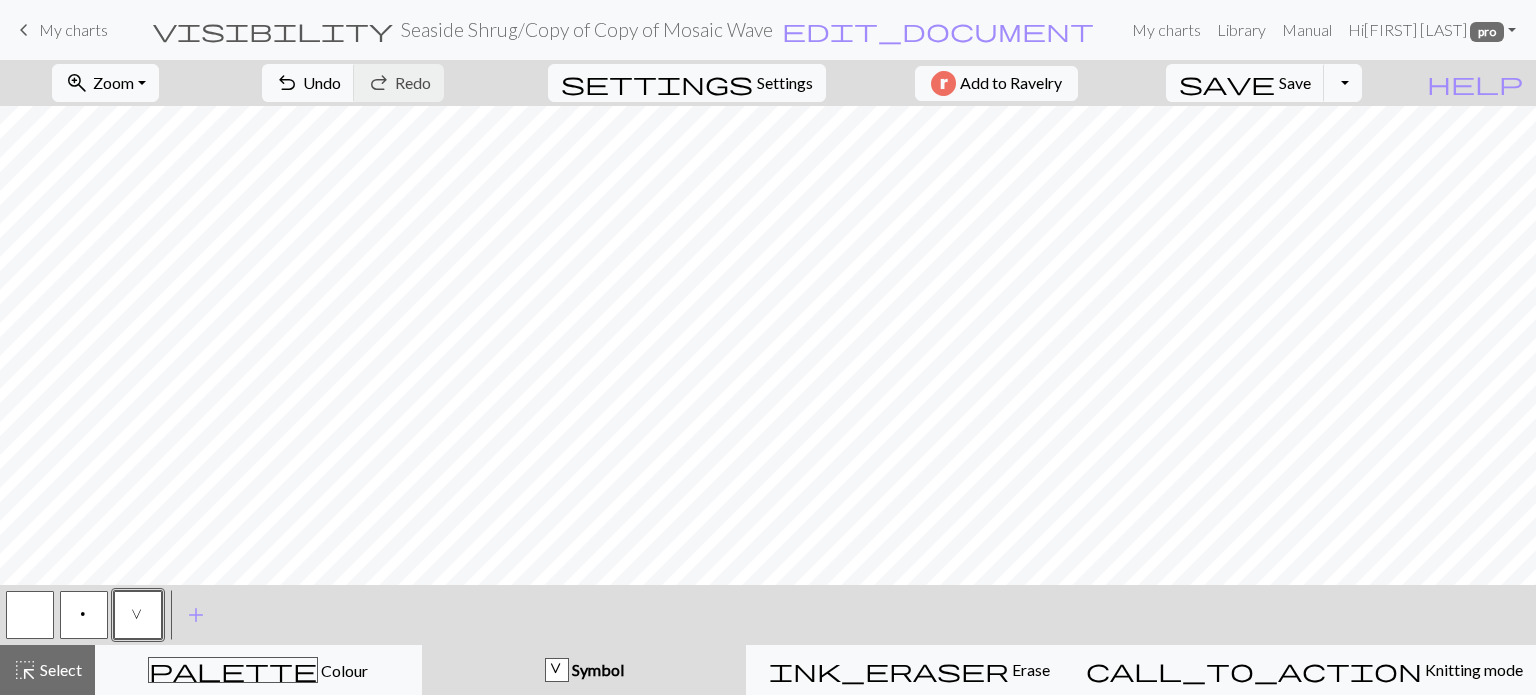 click on "V" at bounding box center (138, 615) 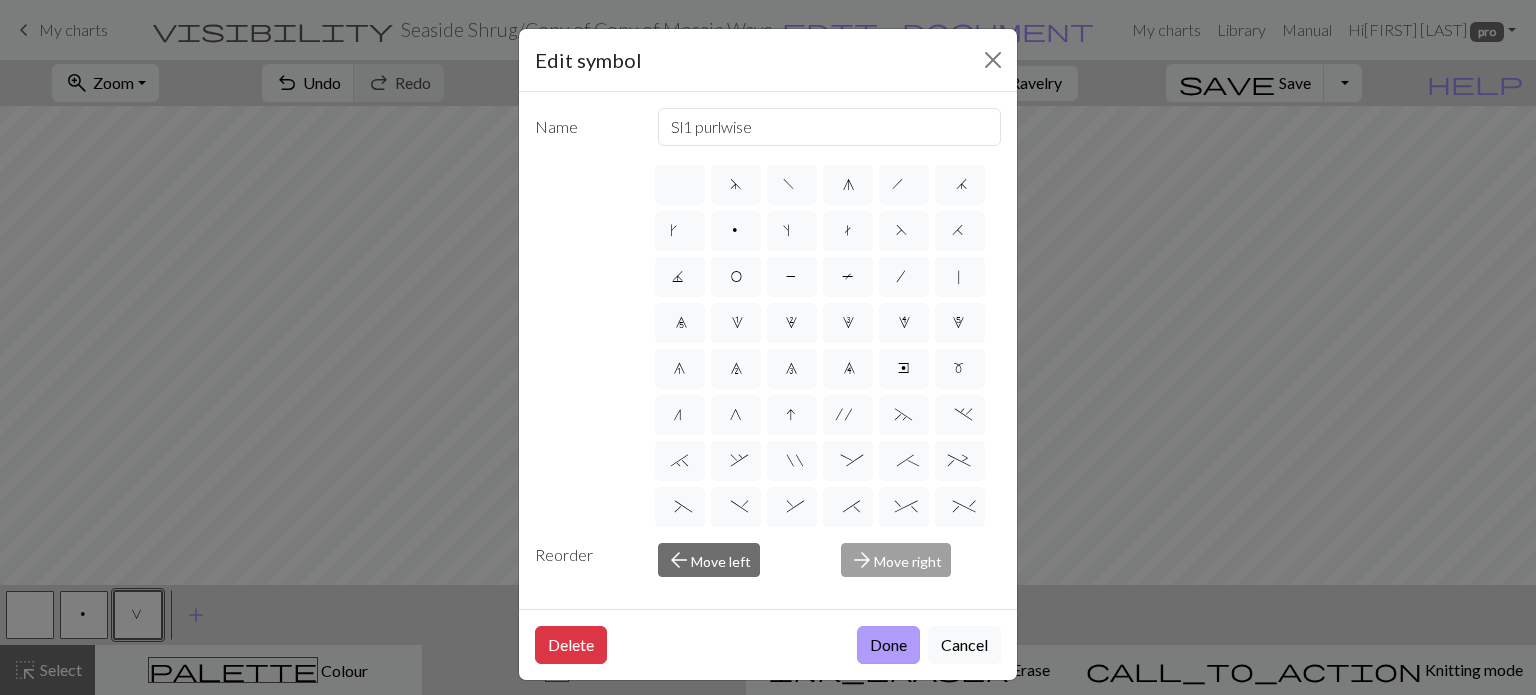 click on "Done" at bounding box center [888, 645] 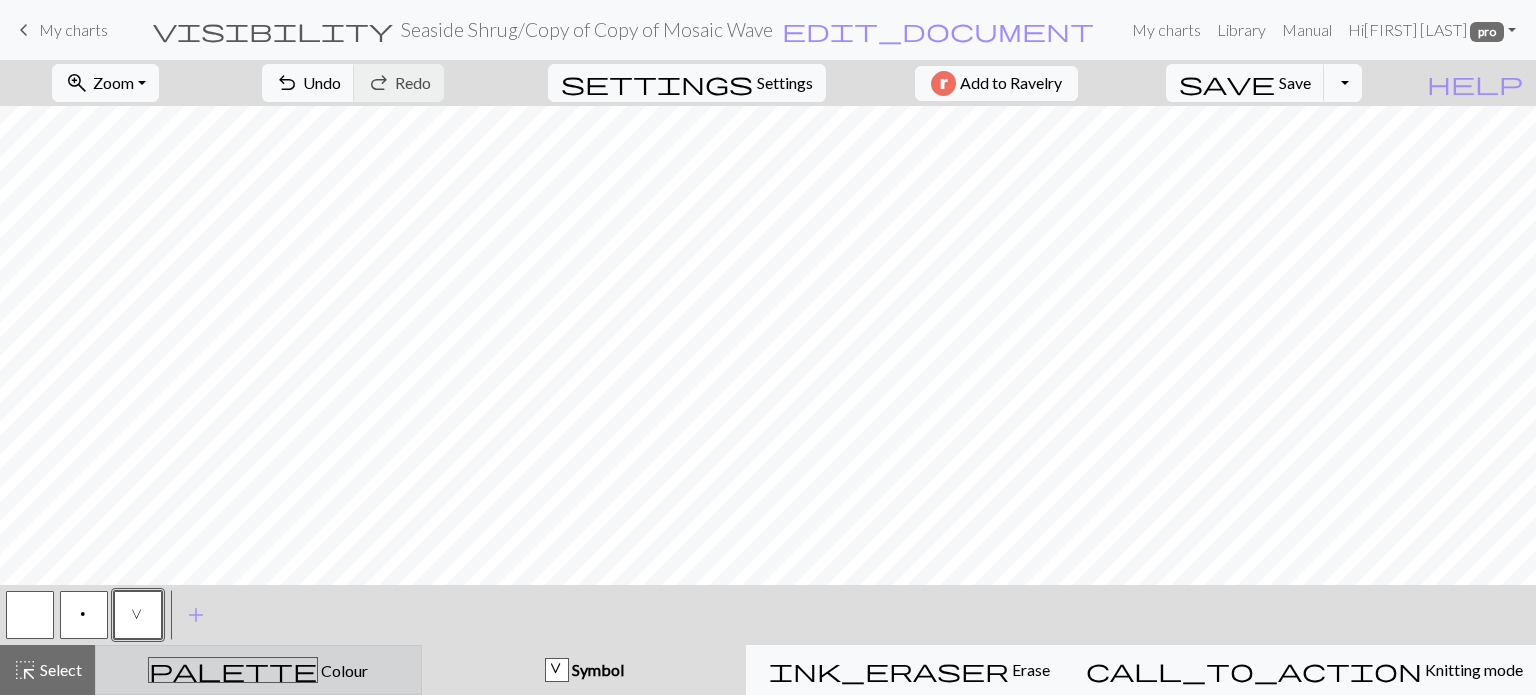 click on "palette   Colour   Colour" at bounding box center (258, 670) 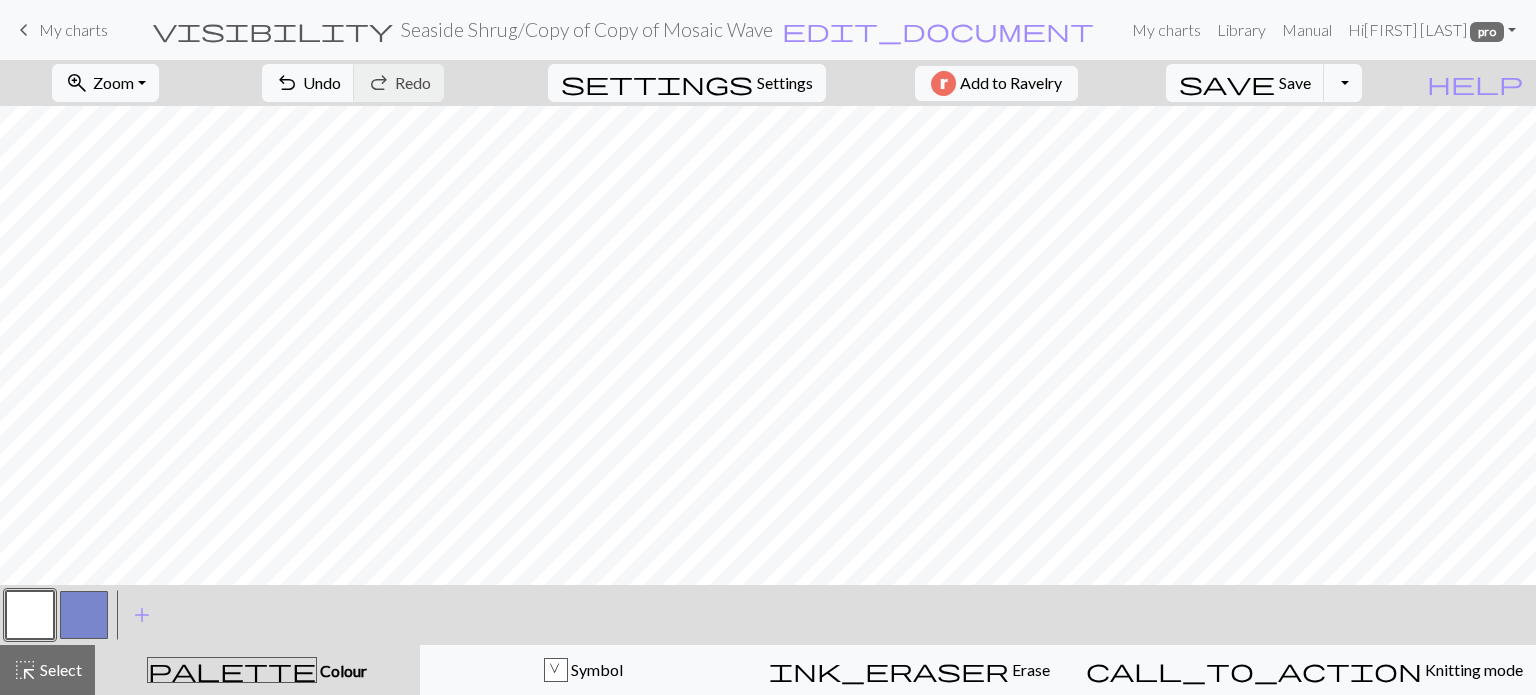 click at bounding box center (84, 615) 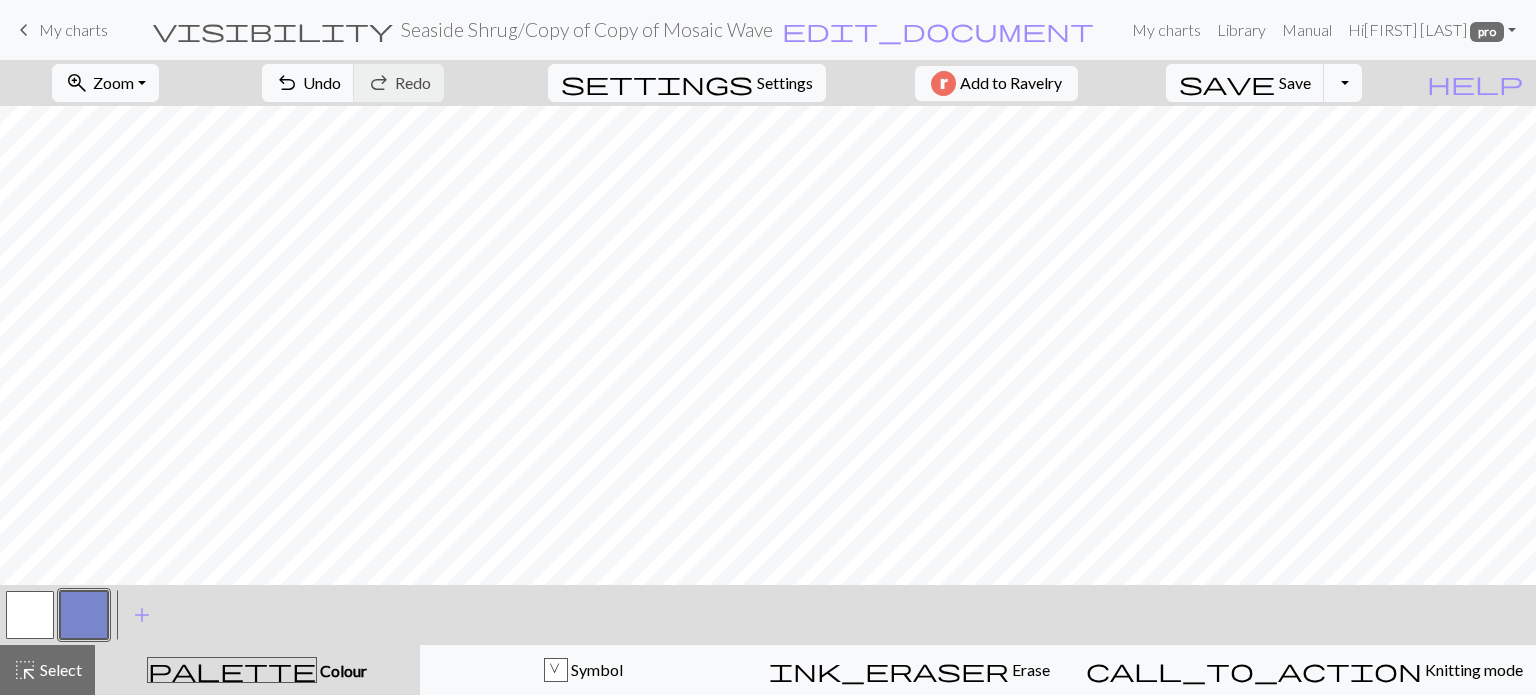 click at bounding box center [30, 615] 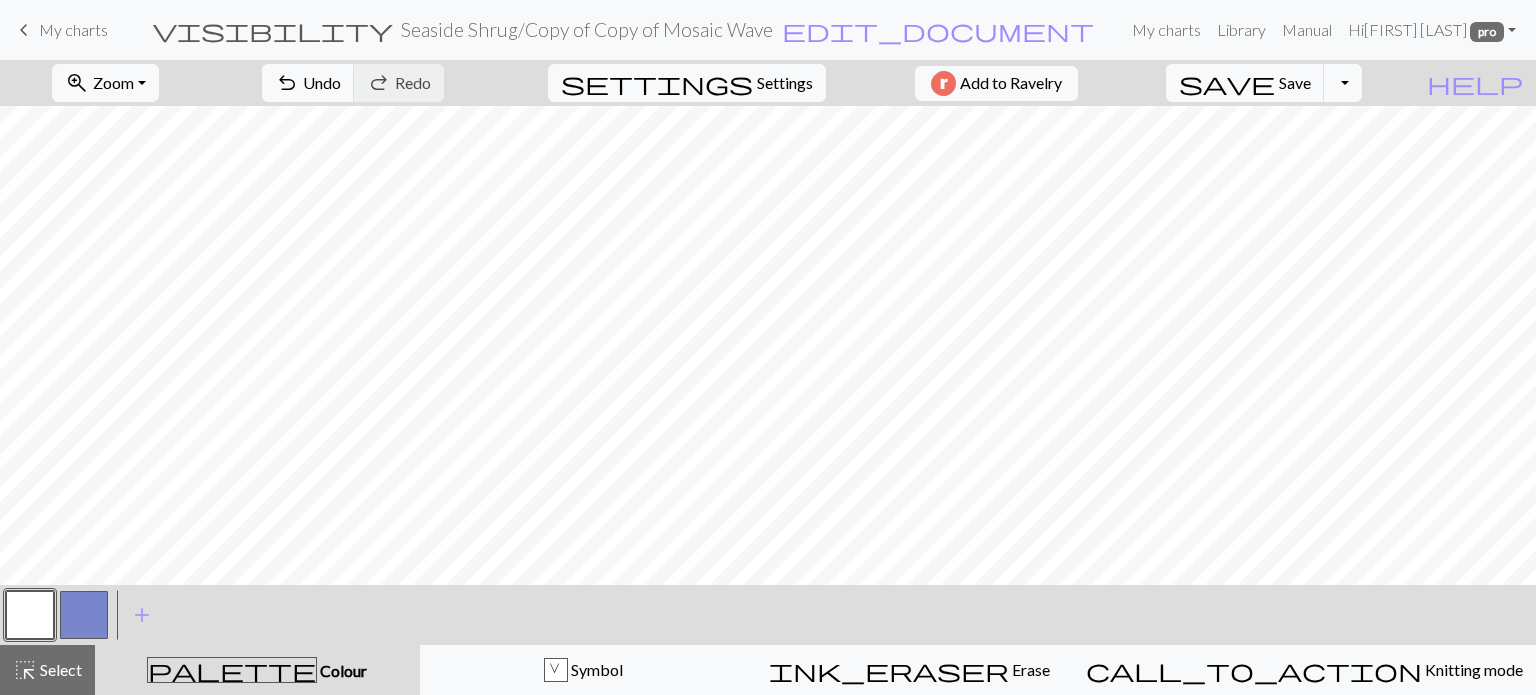 click at bounding box center [84, 615] 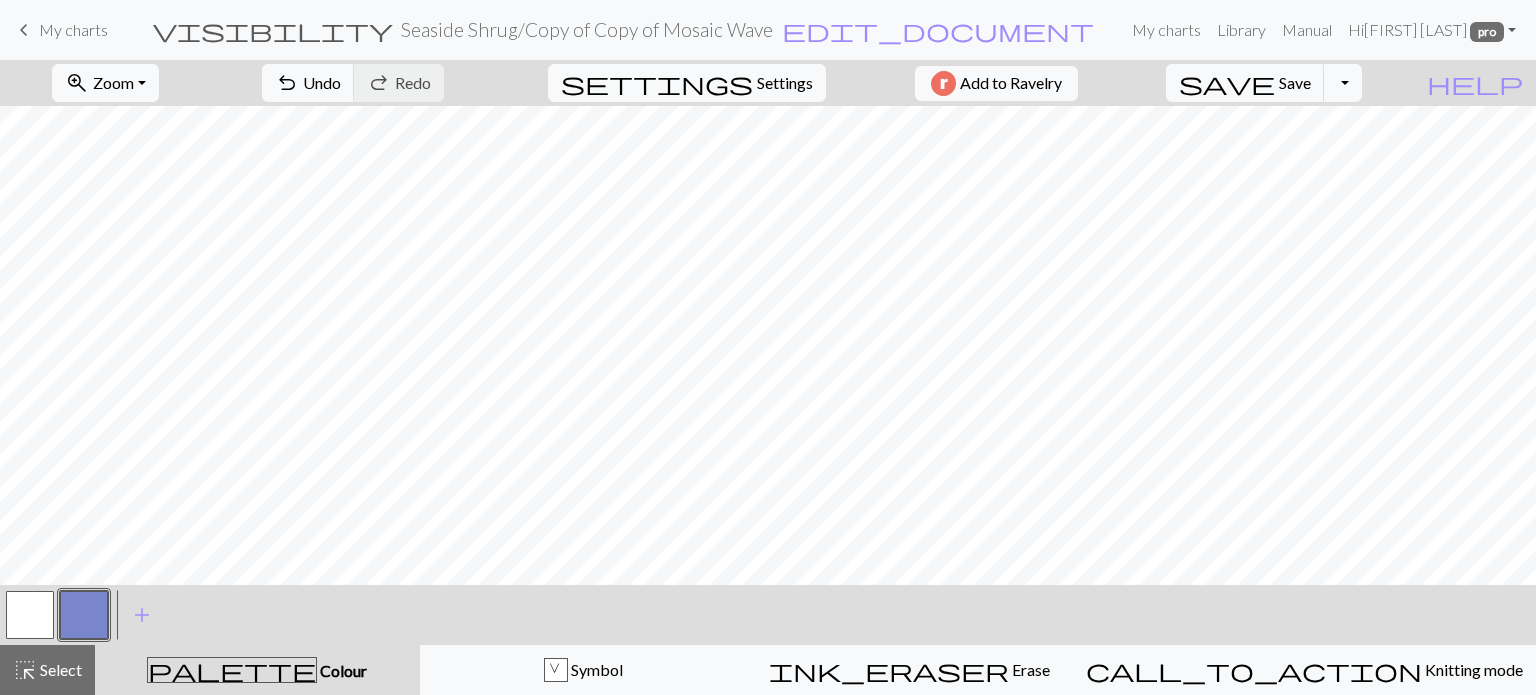 click at bounding box center [30, 615] 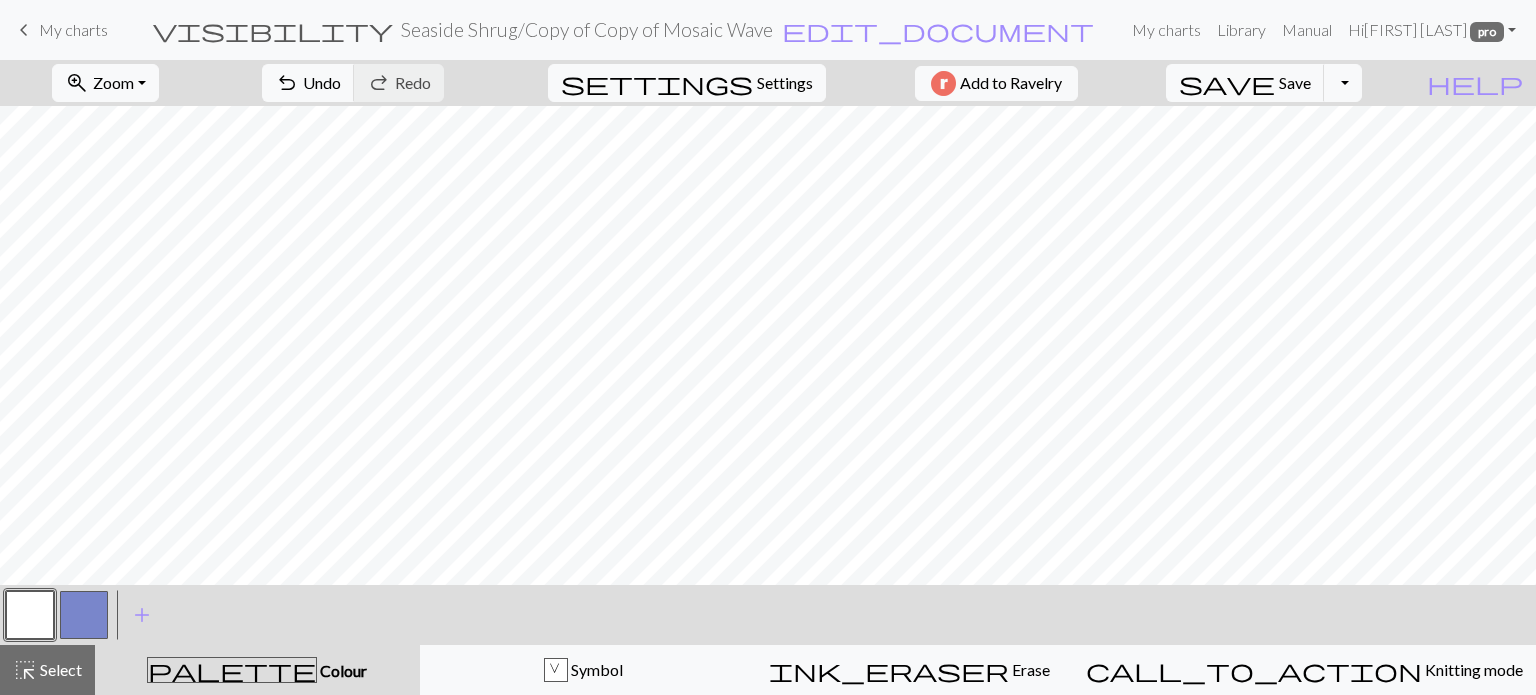 drag, startPoint x: 76, startPoint y: 611, endPoint x: 96, endPoint y: 600, distance: 22.825424 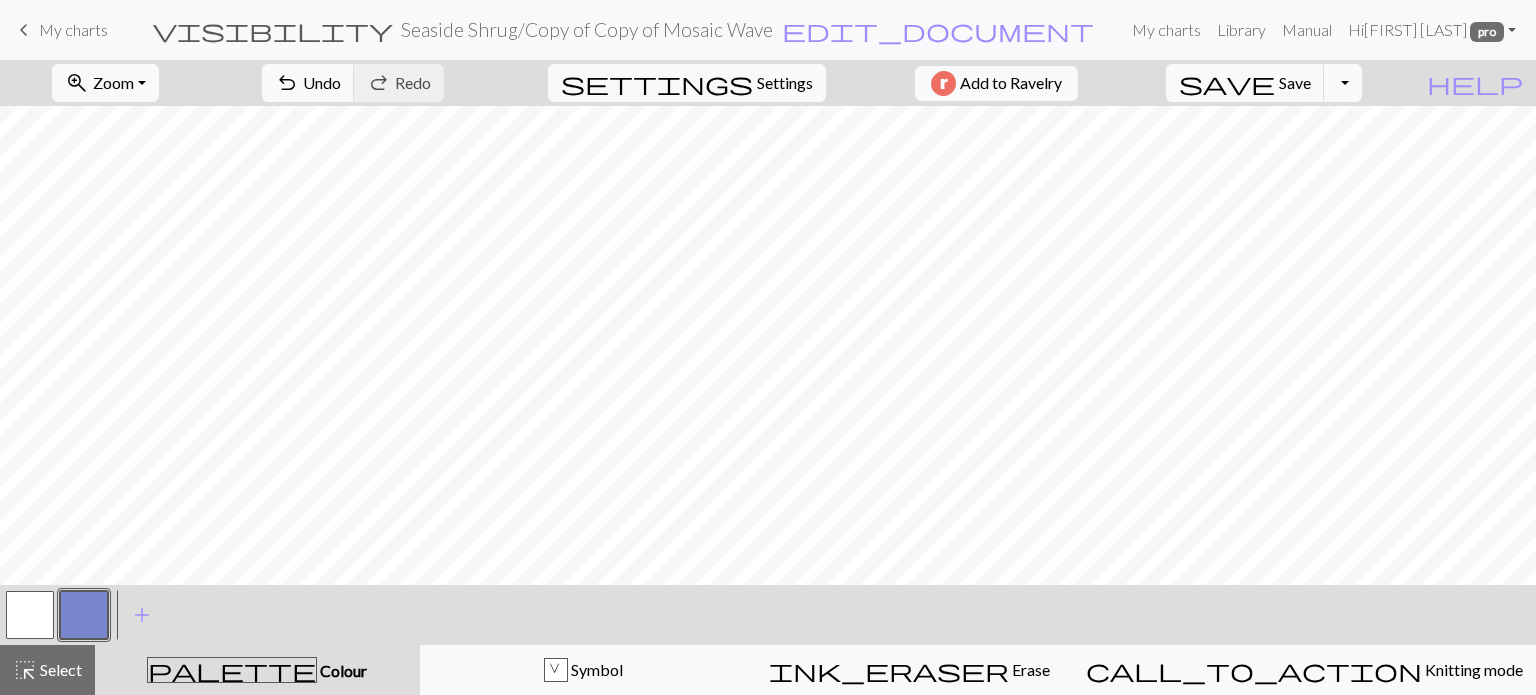 click at bounding box center (30, 615) 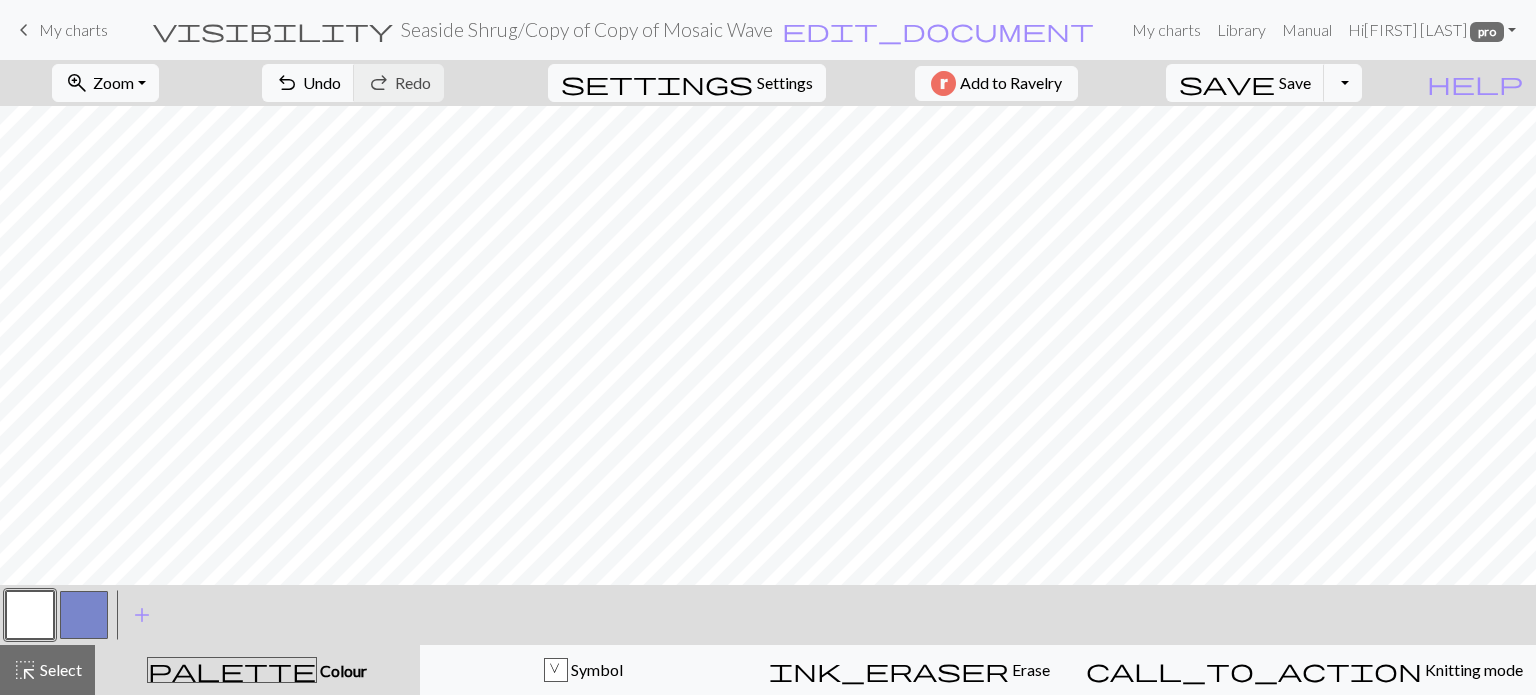 click at bounding box center (84, 615) 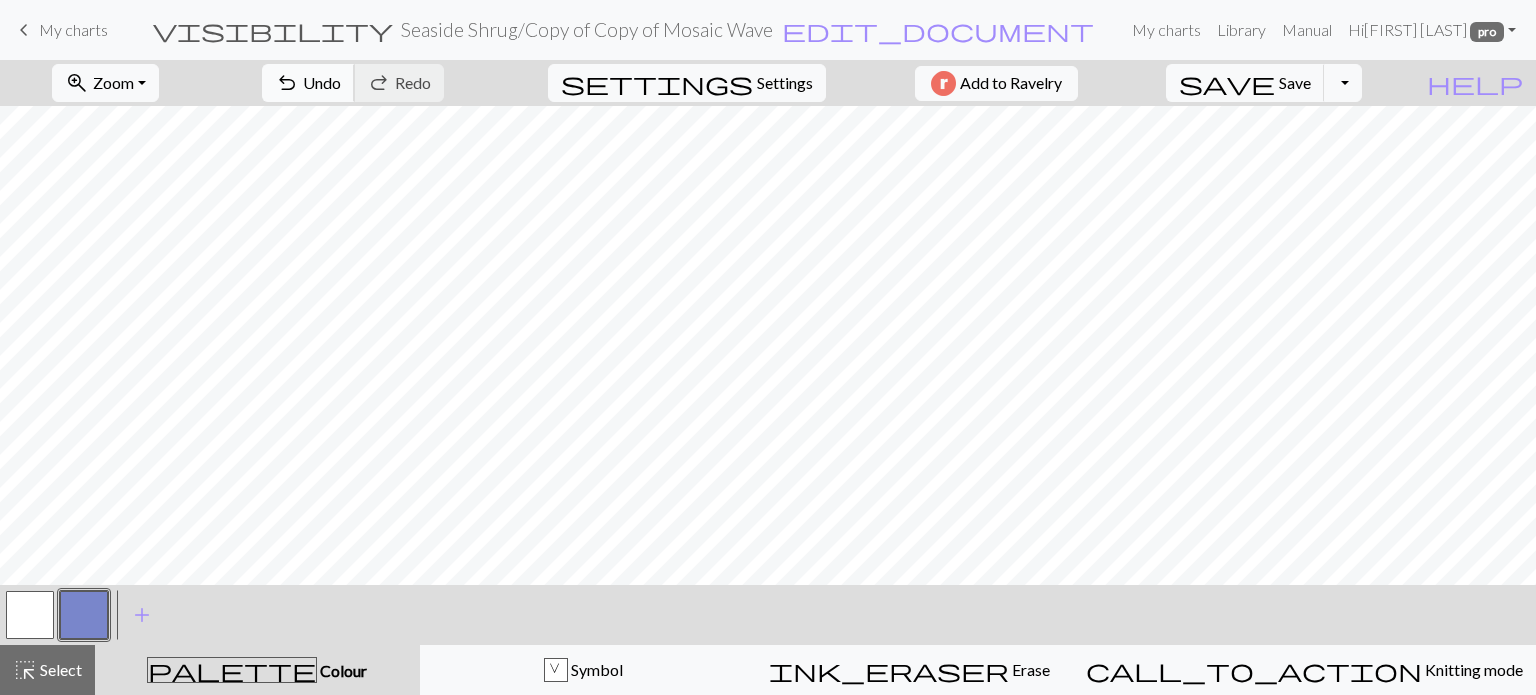 click on "Undo" at bounding box center [322, 82] 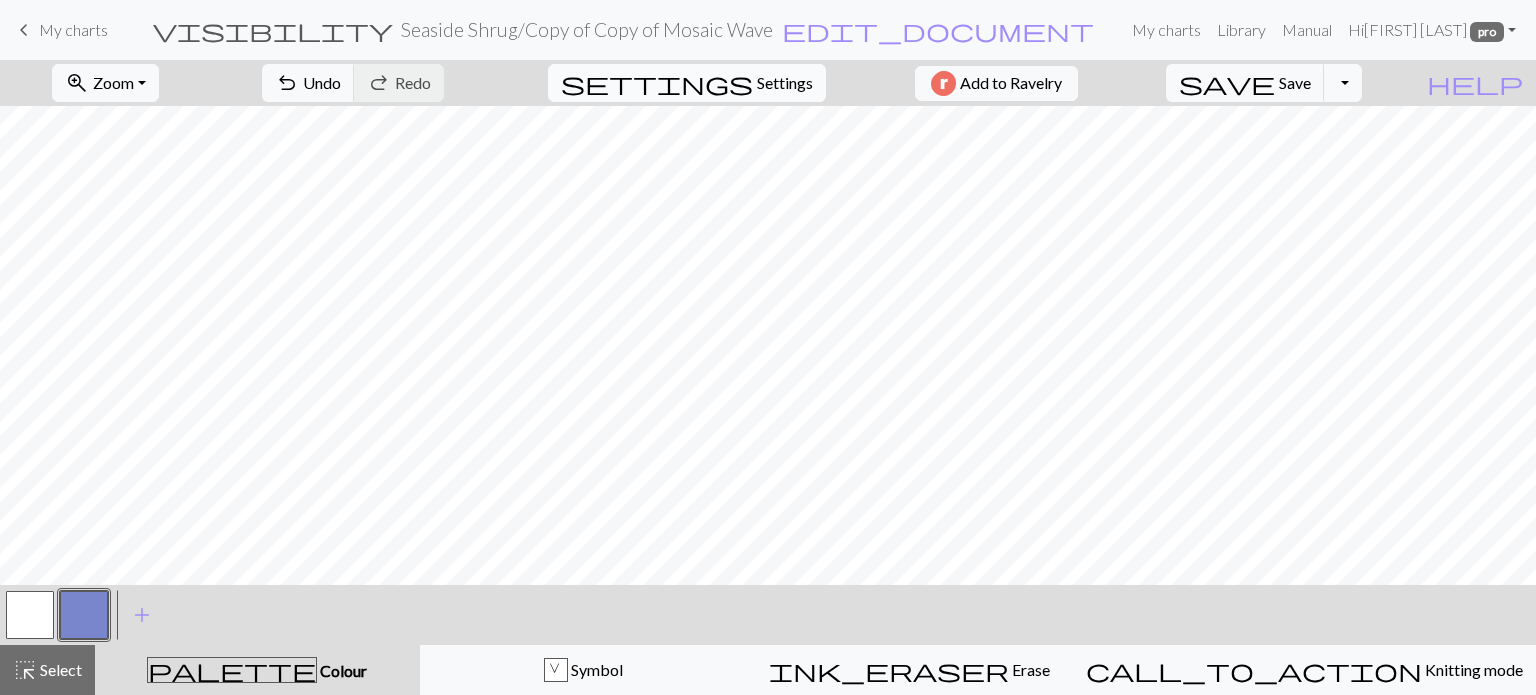 click on "Settings" at bounding box center [785, 83] 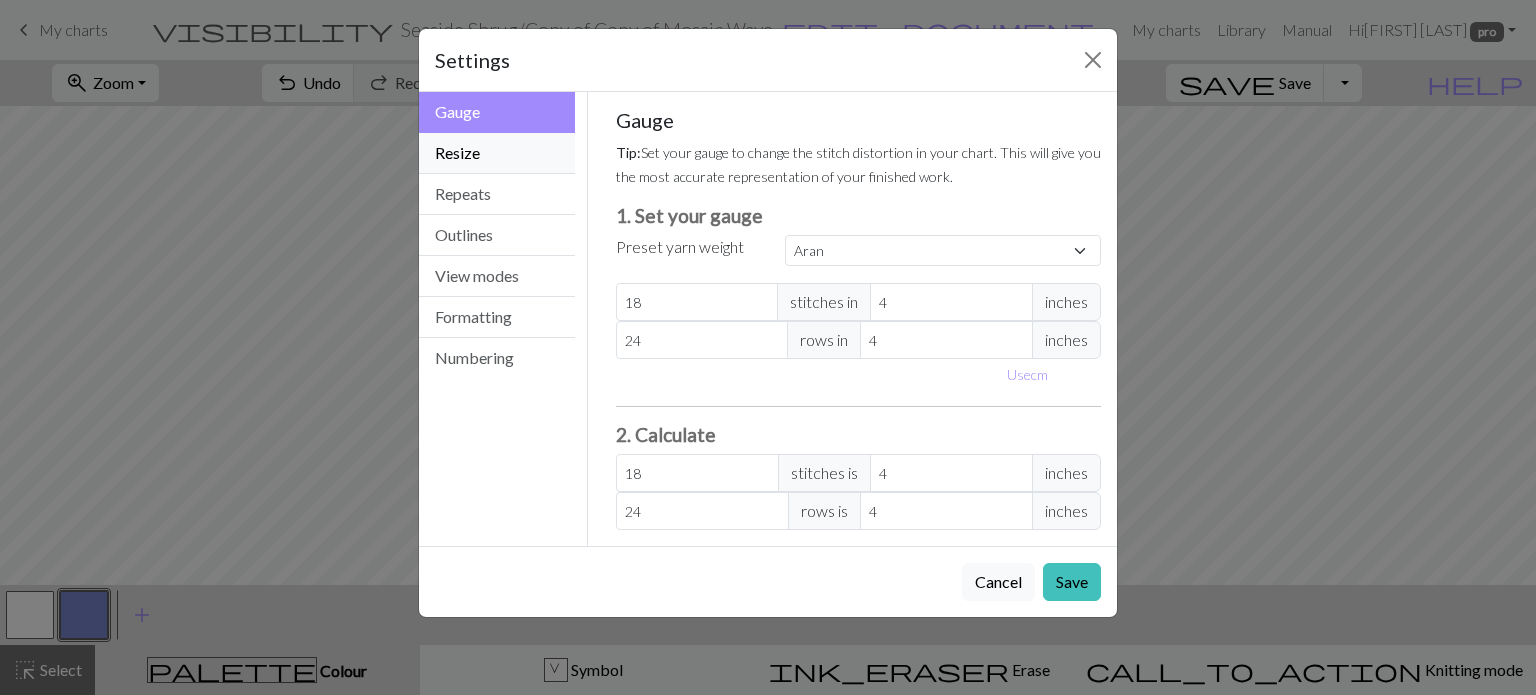 click on "Resize" at bounding box center (497, 153) 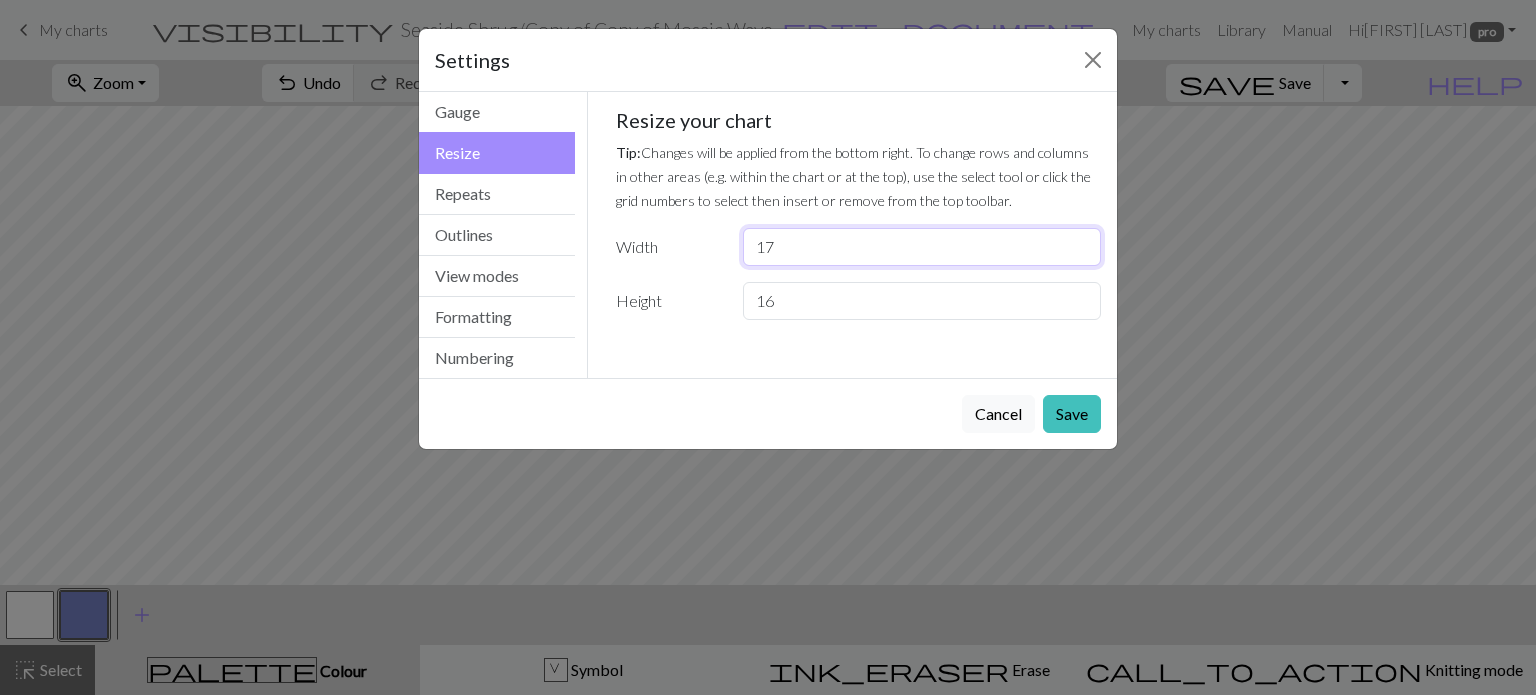 drag, startPoint x: 802, startPoint y: 252, endPoint x: 635, endPoint y: 205, distance: 173.48775 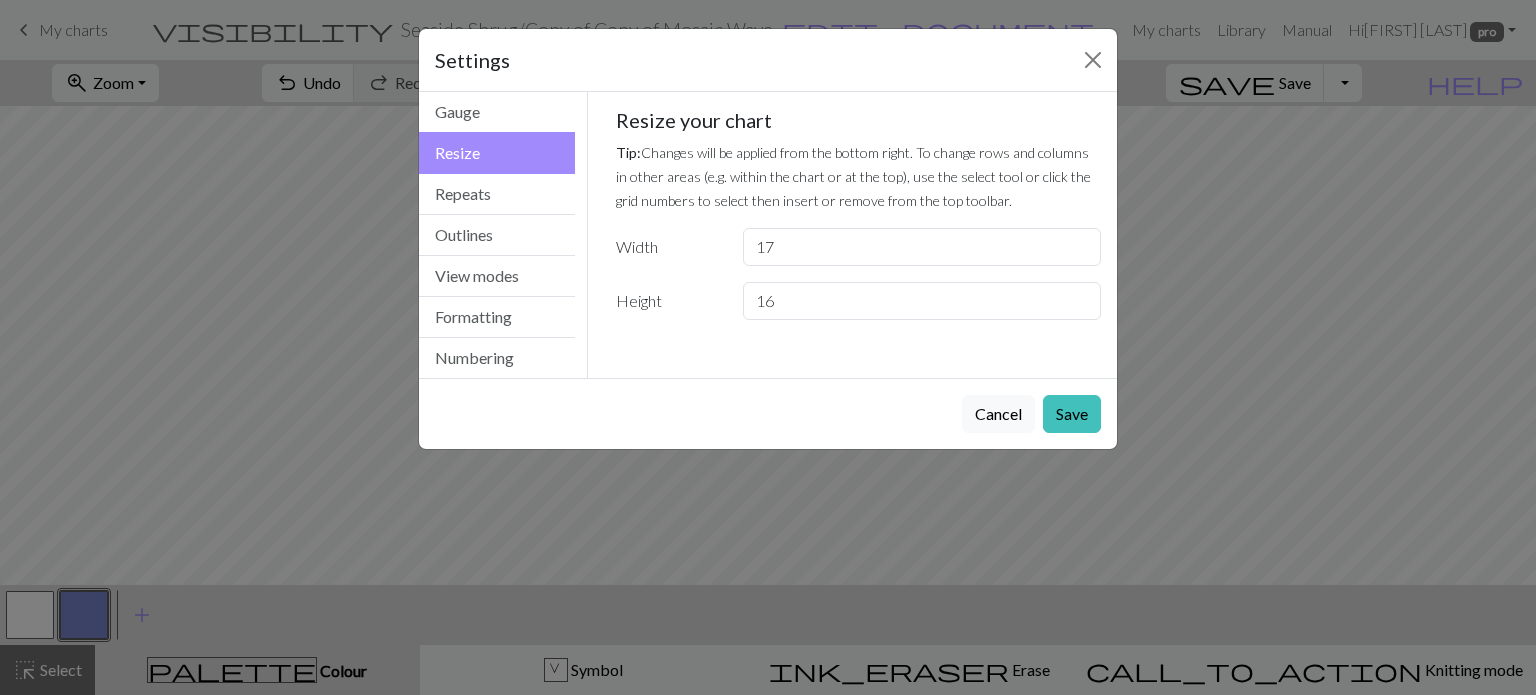 click on "16" at bounding box center [922, 301] 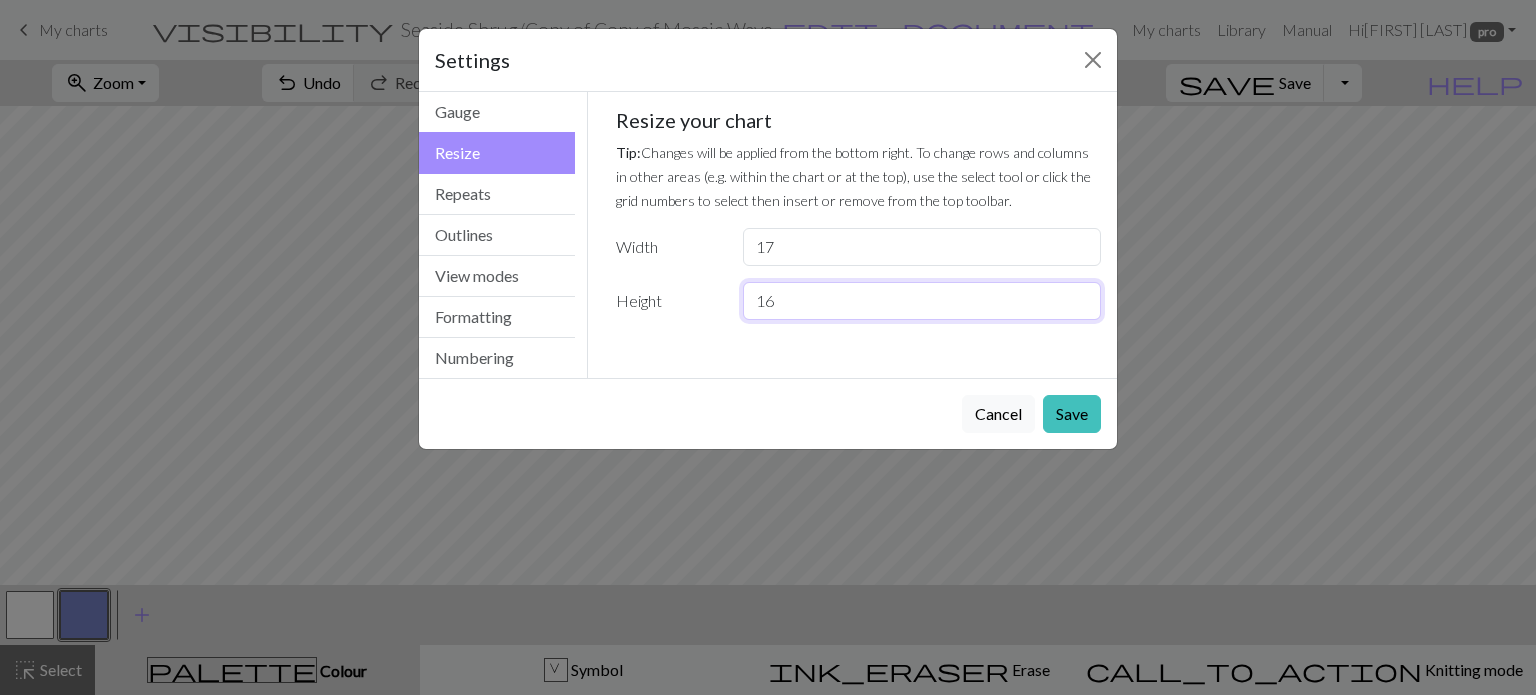 drag, startPoint x: 807, startPoint y: 297, endPoint x: 712, endPoint y: 295, distance: 95.02105 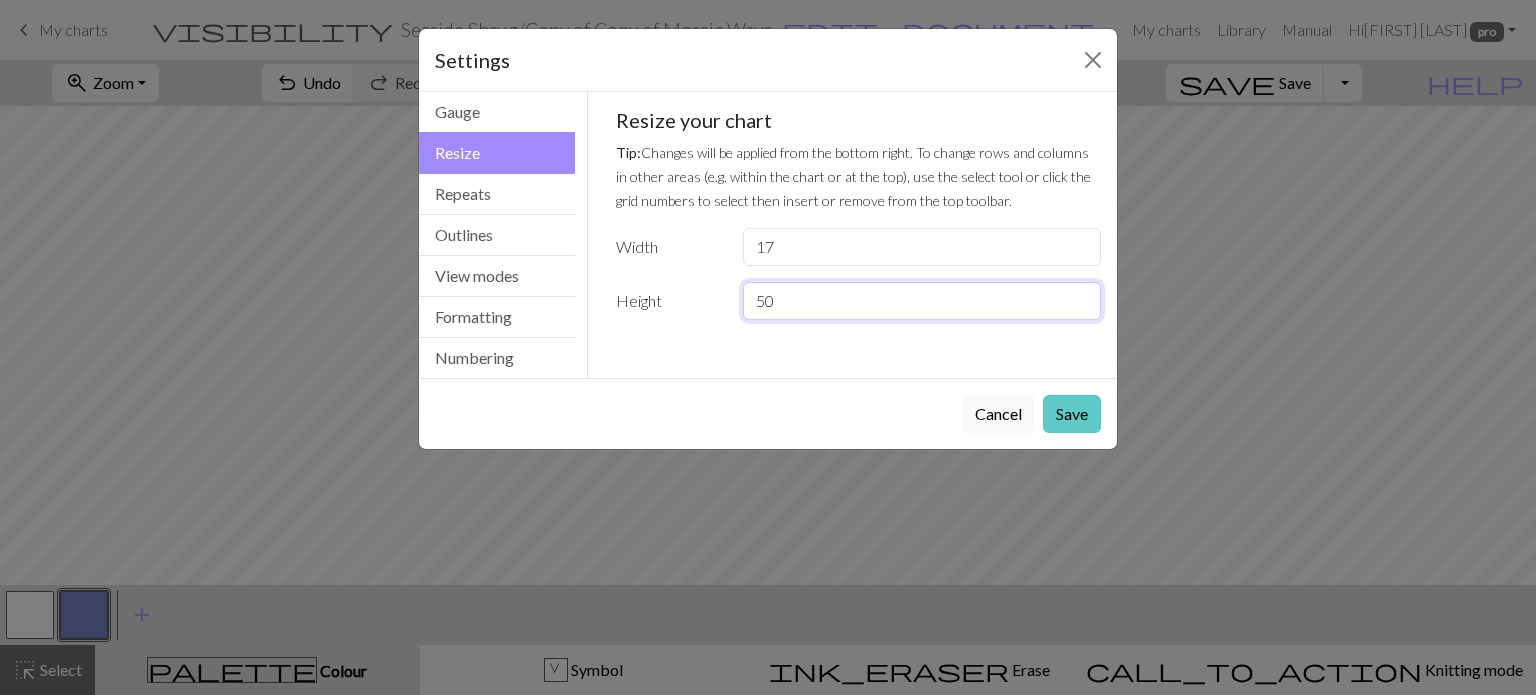 type on "50" 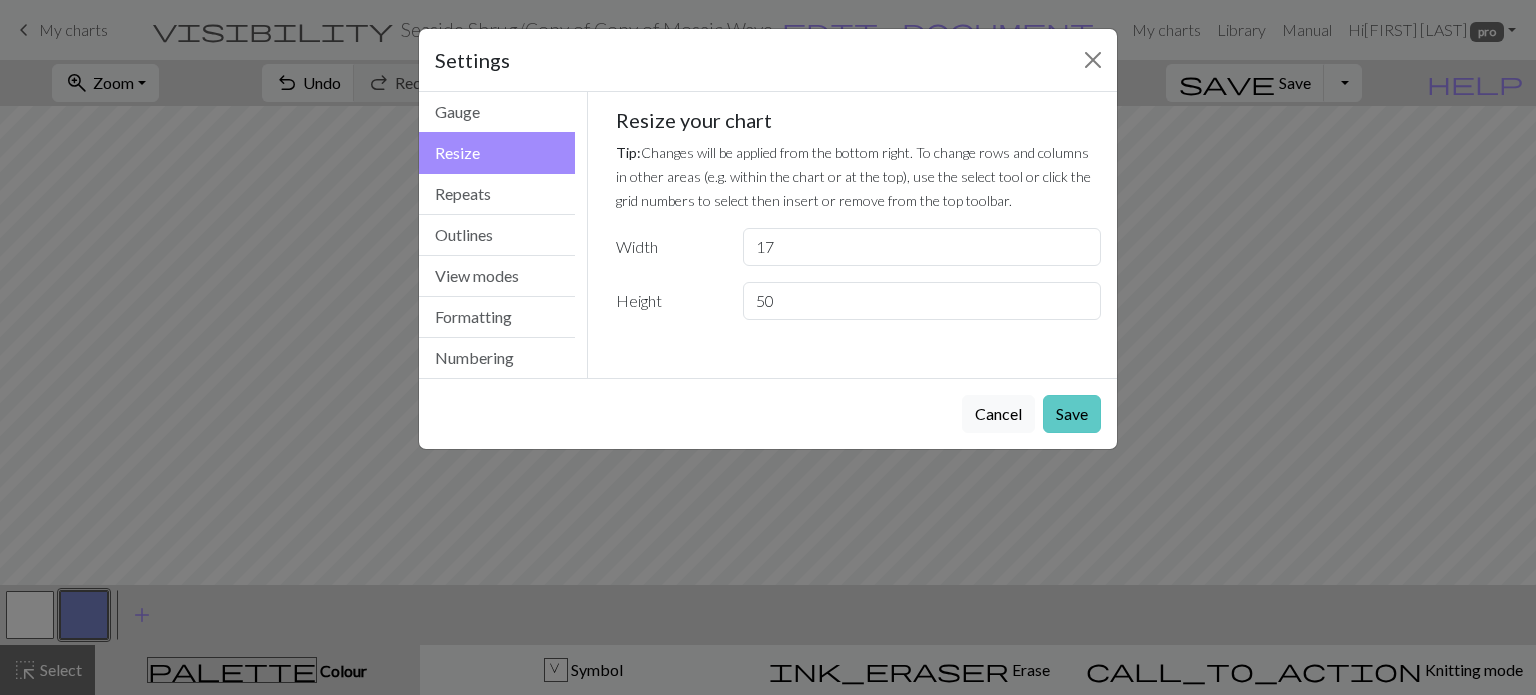 click on "Save" at bounding box center [1072, 414] 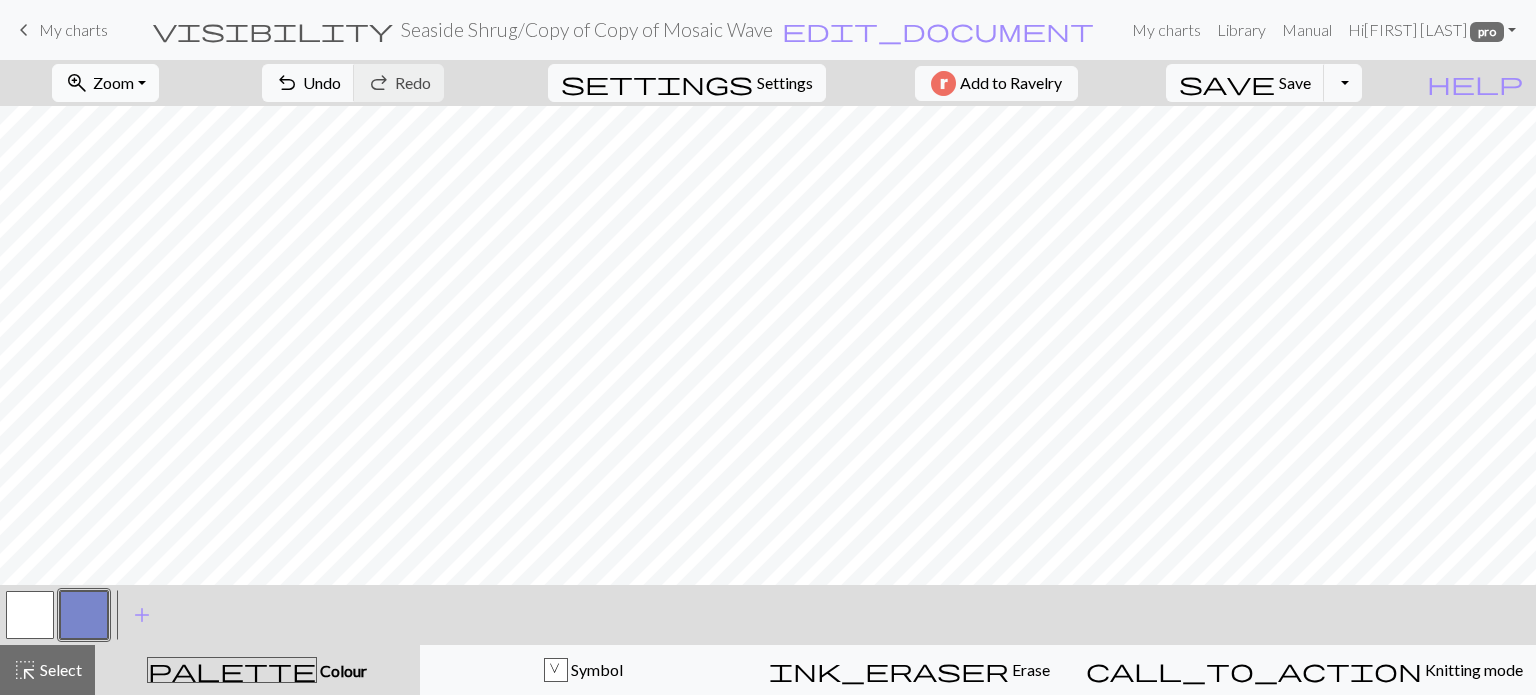 click on "zoom_in Zoom Zoom" at bounding box center [105, 83] 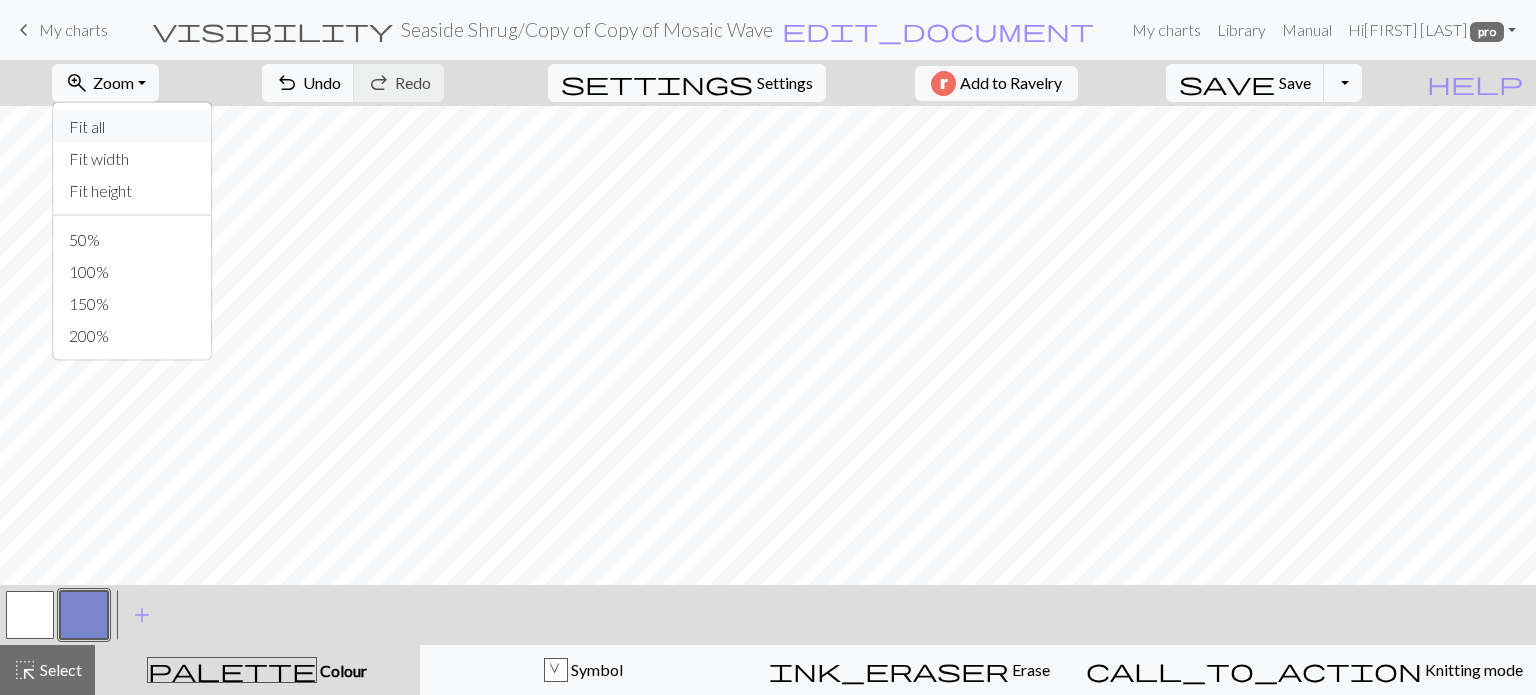 click on "Fit all" at bounding box center [132, 127] 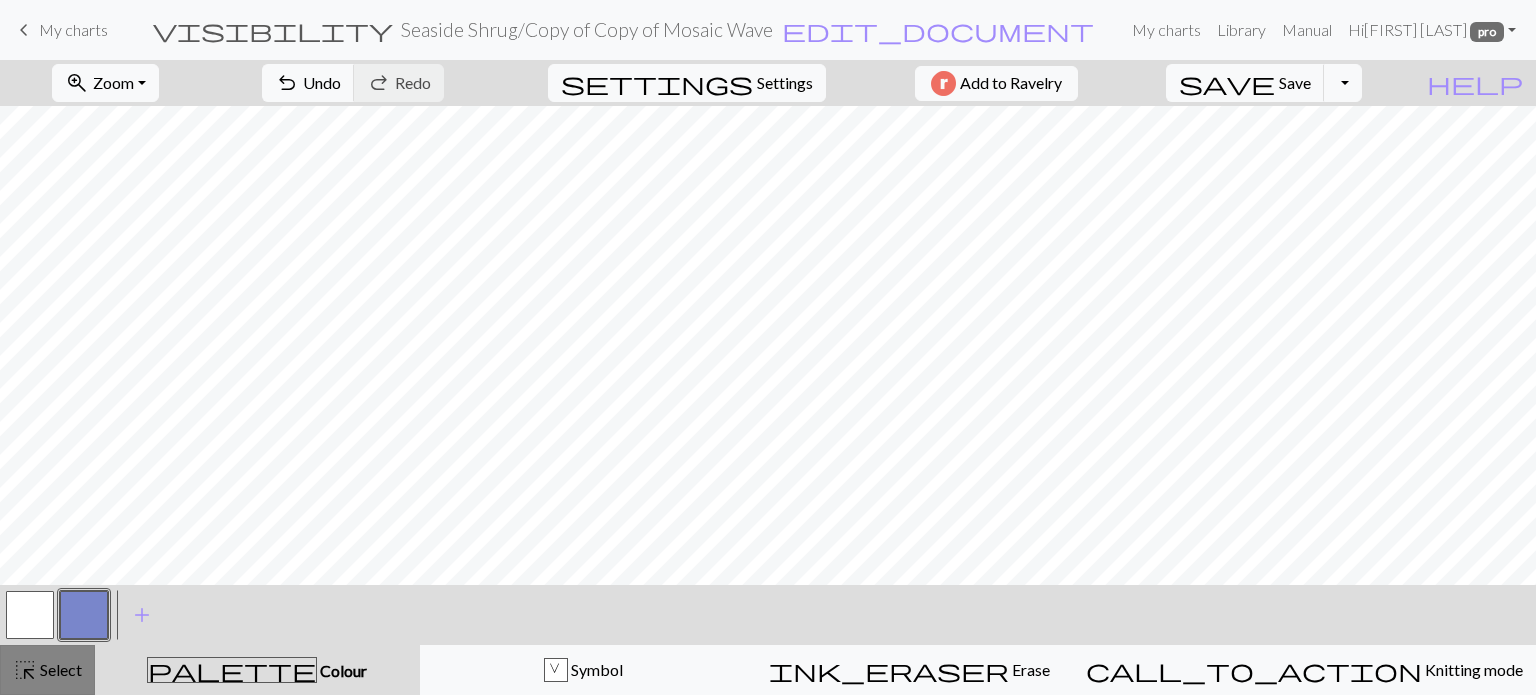 click on "Select" at bounding box center (59, 669) 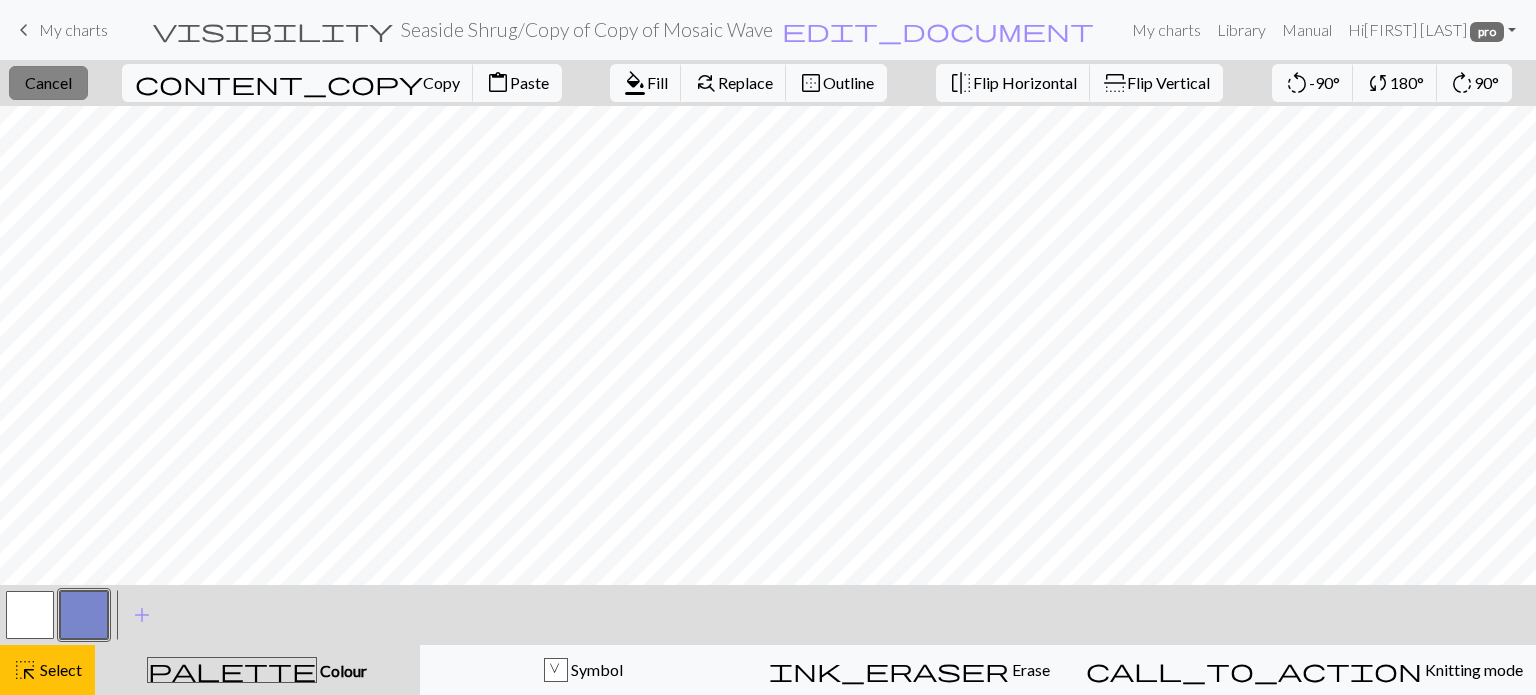 click on "Cancel" at bounding box center (48, 82) 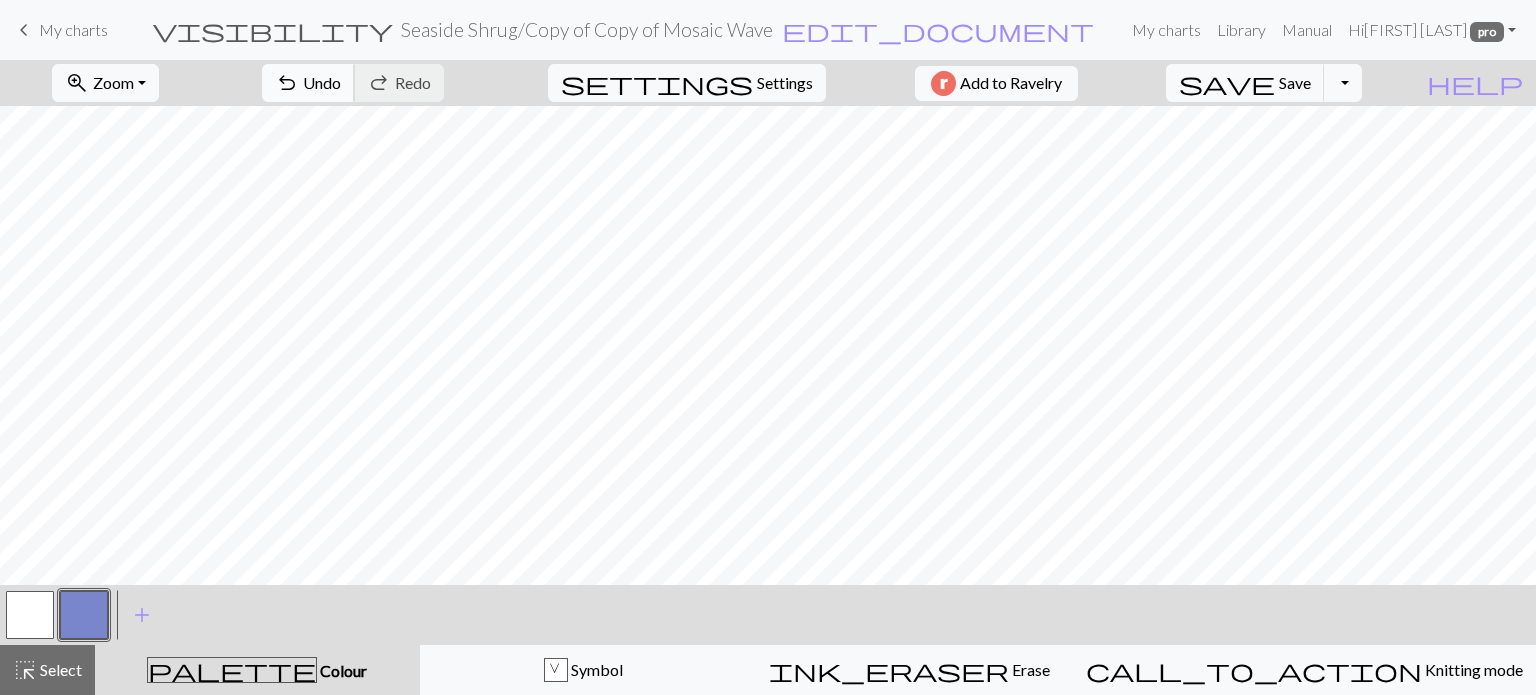 click on "undo" at bounding box center [287, 83] 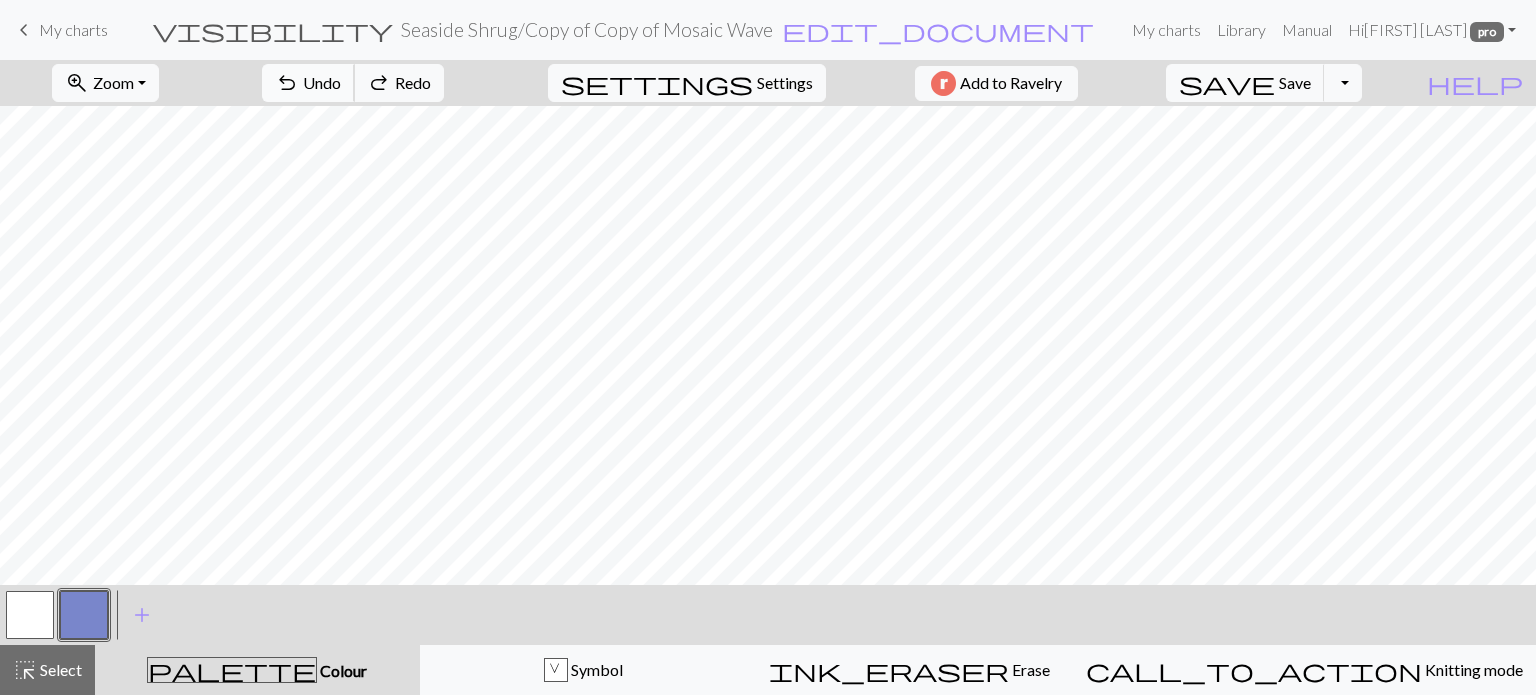 click on "undo" at bounding box center (287, 83) 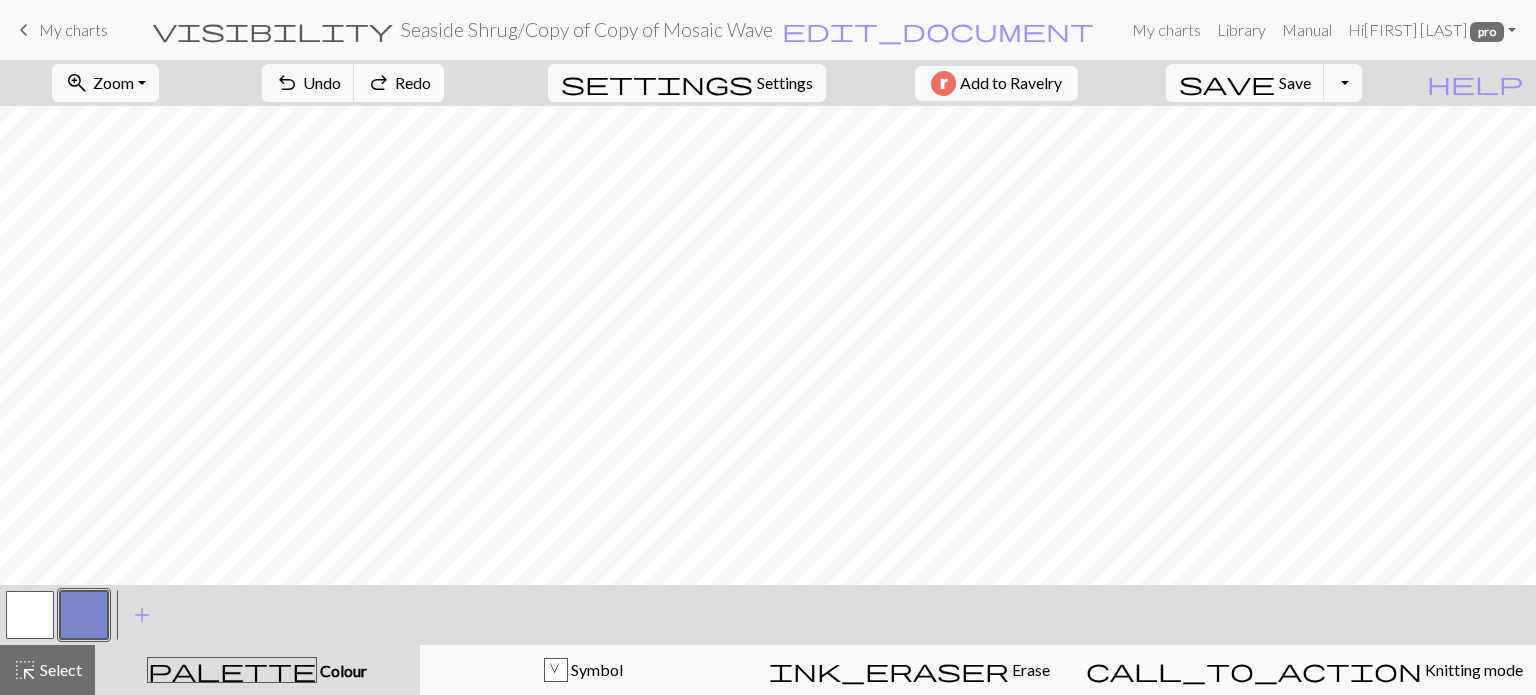 click on "redo" at bounding box center (379, 83) 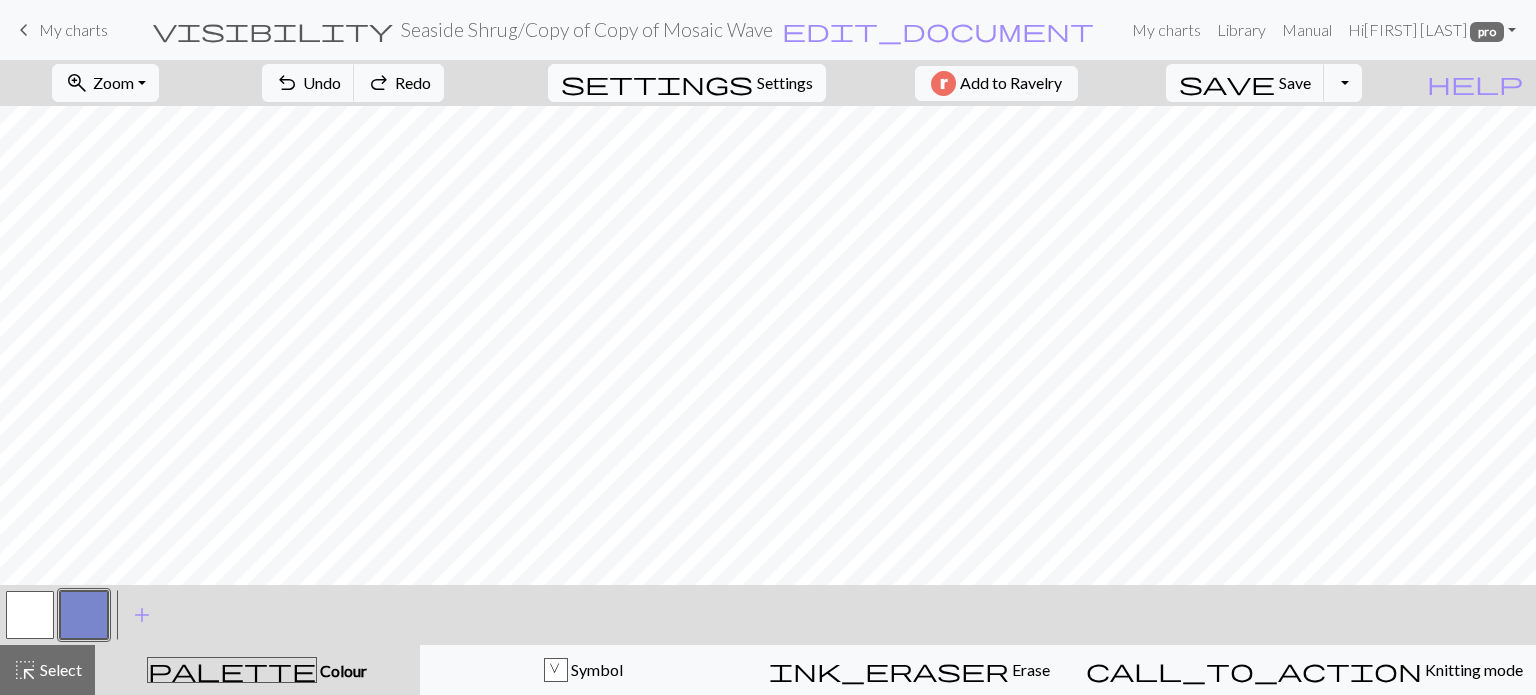 click on "Settings" at bounding box center [785, 83] 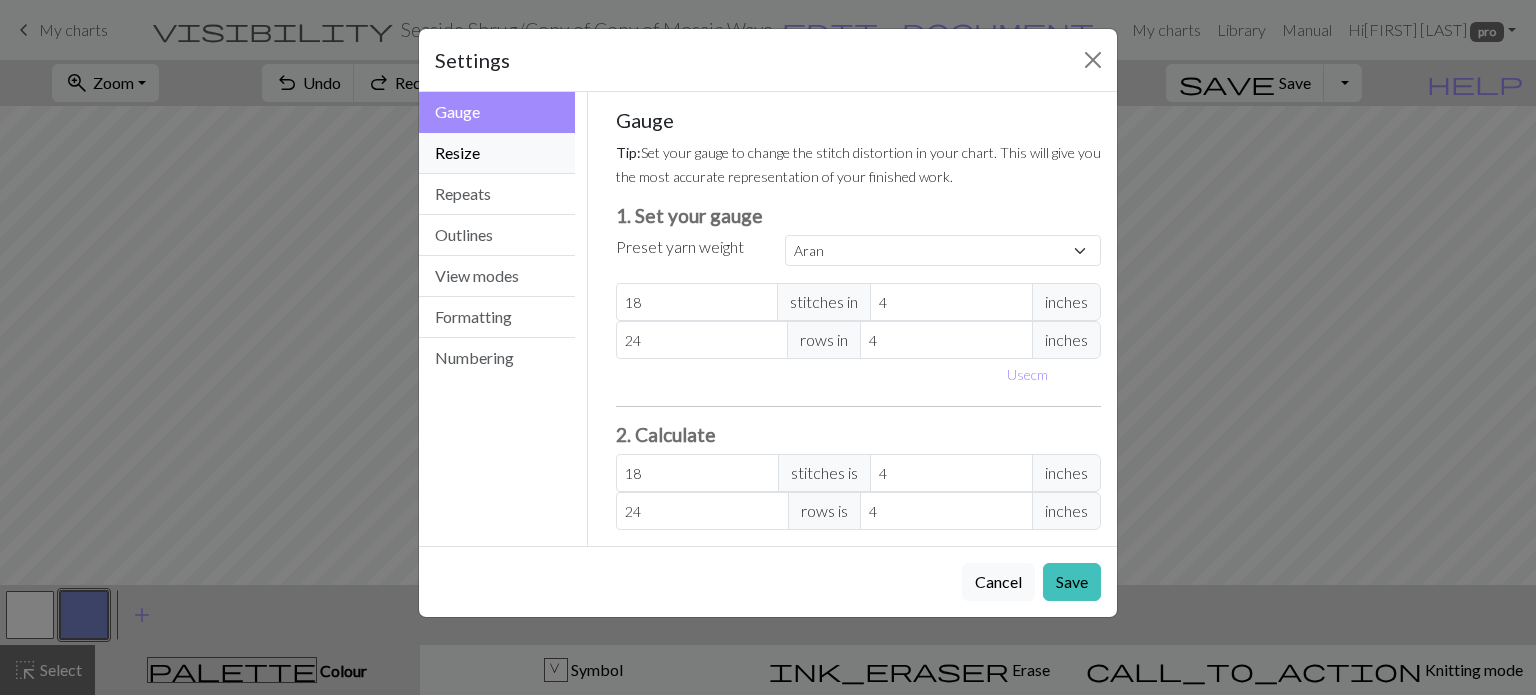 click on "Resize" at bounding box center (497, 153) 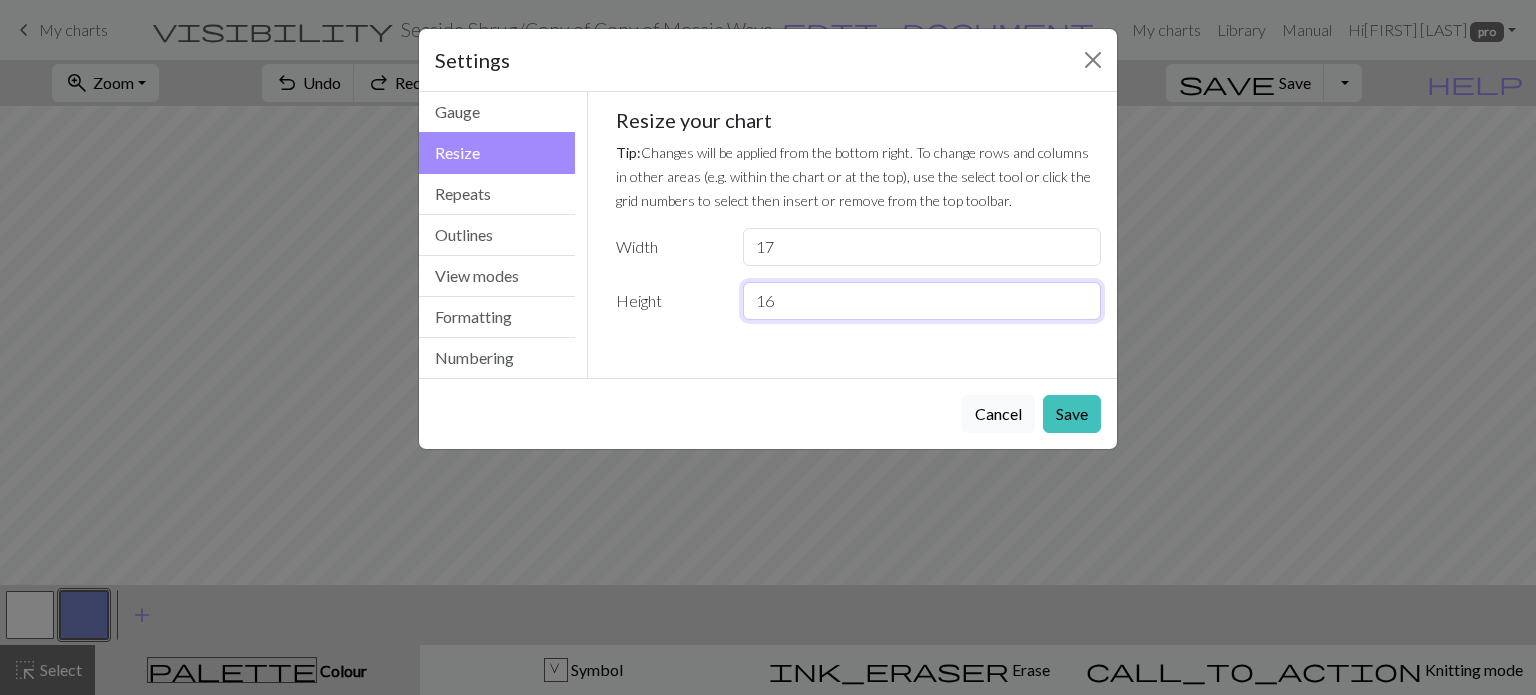 drag, startPoint x: 787, startPoint y: 306, endPoint x: 648, endPoint y: 304, distance: 139.01439 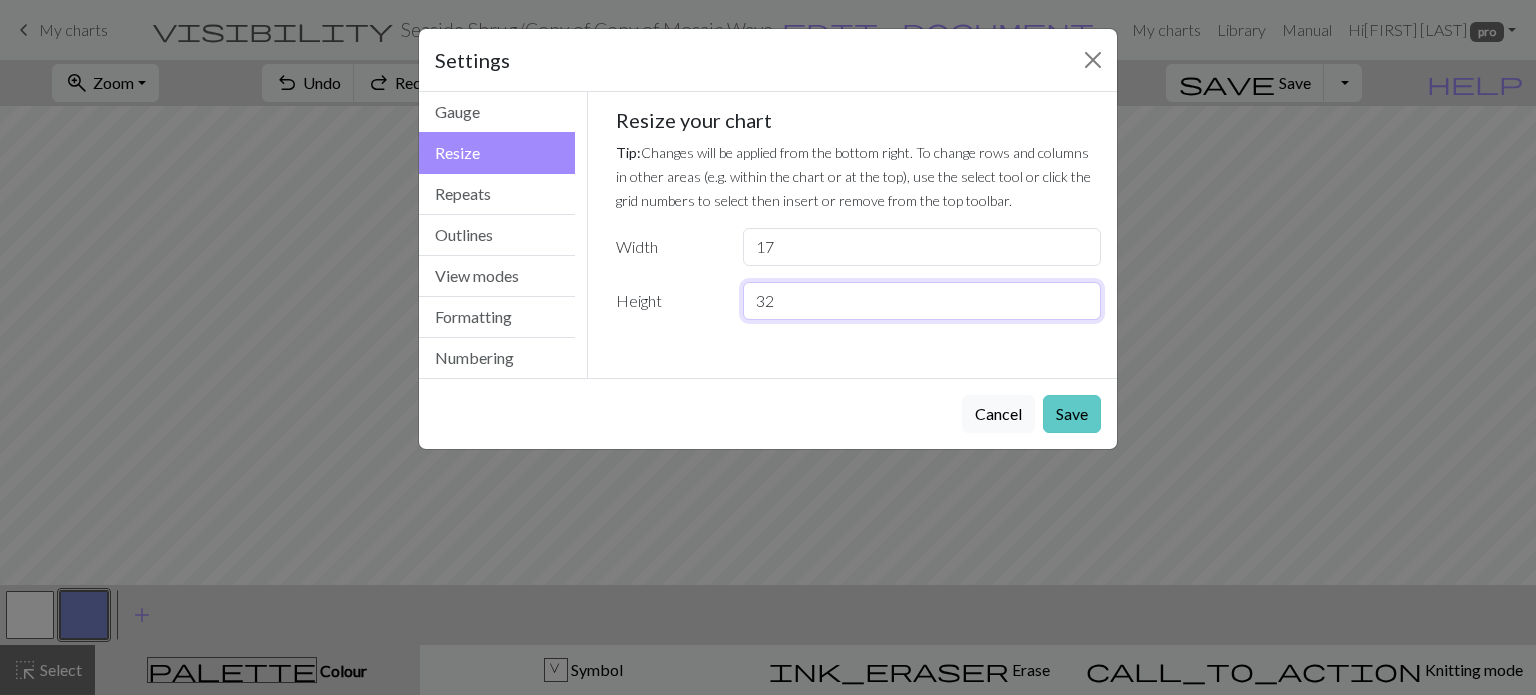 type on "32" 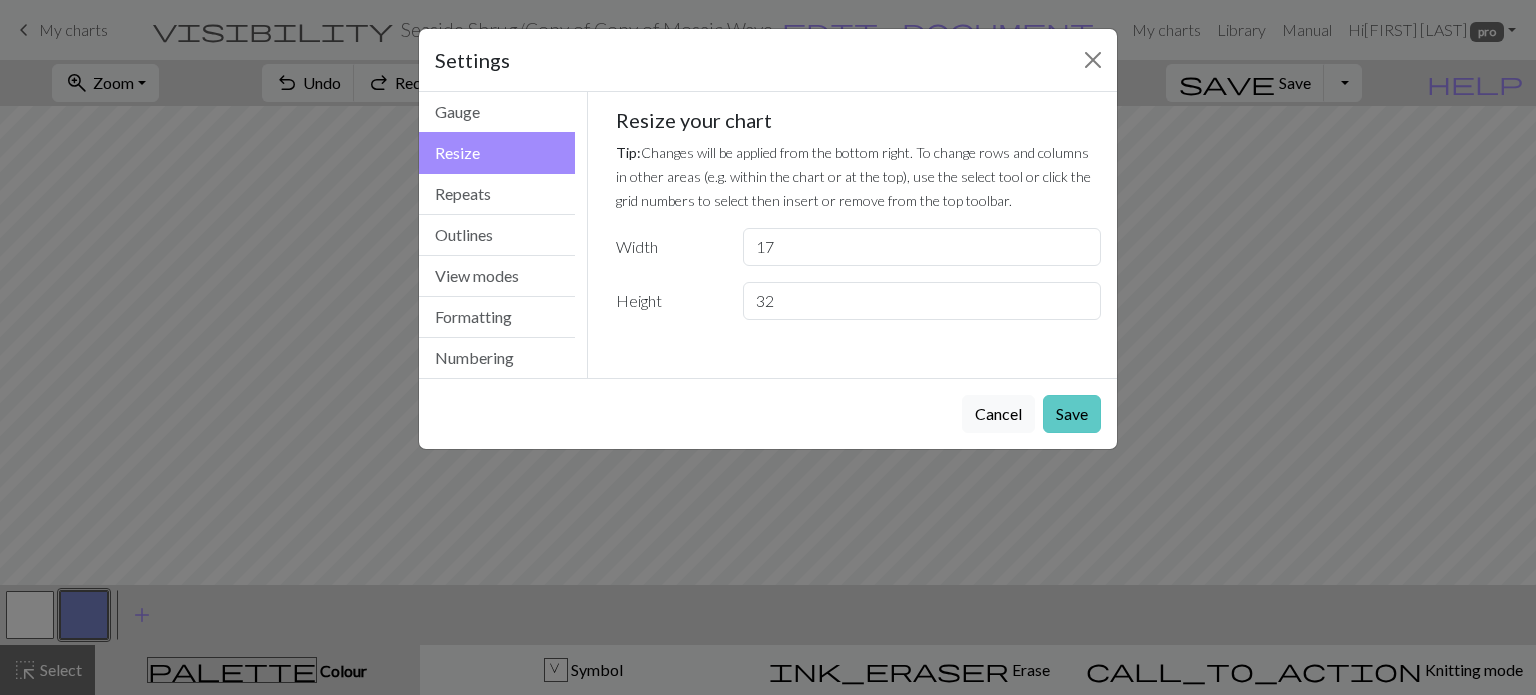 click on "Save" at bounding box center [1072, 414] 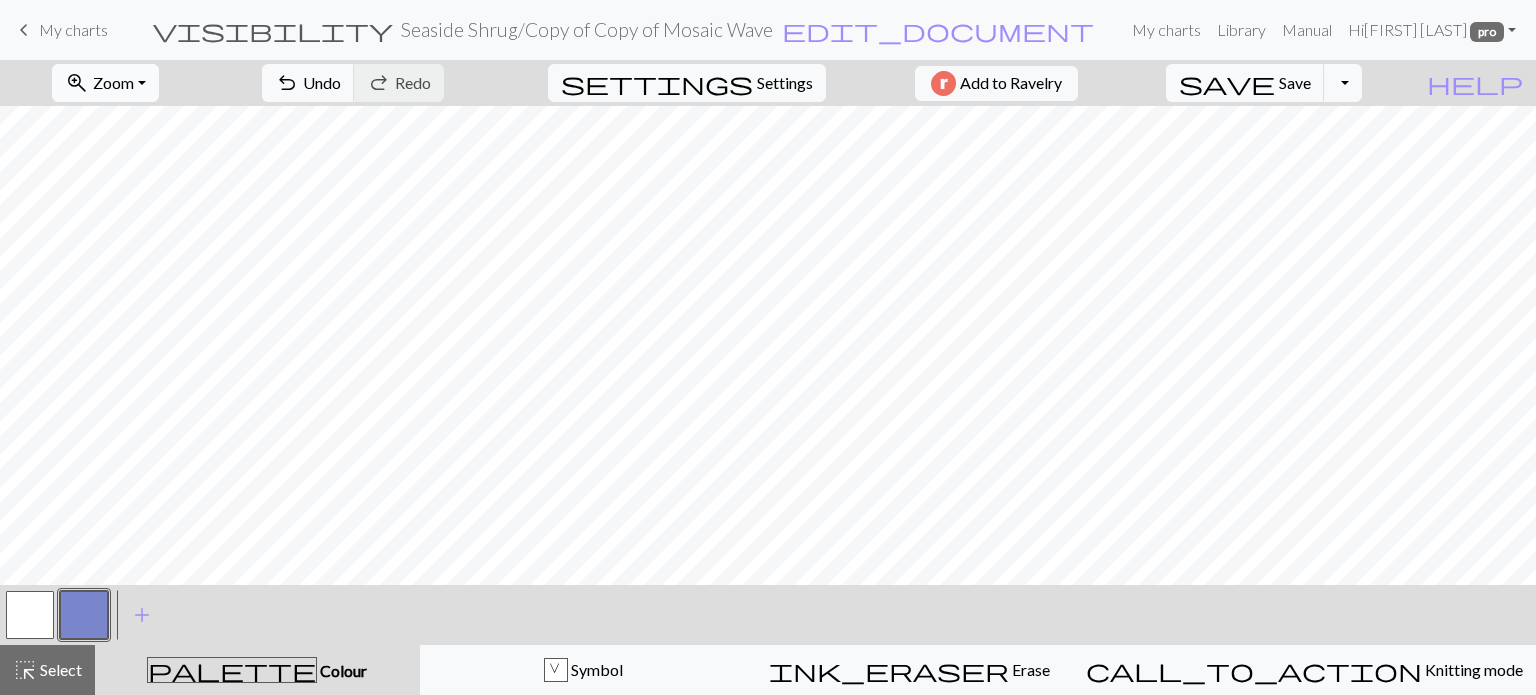 click on "zoom_in Zoom Zoom" at bounding box center (105, 83) 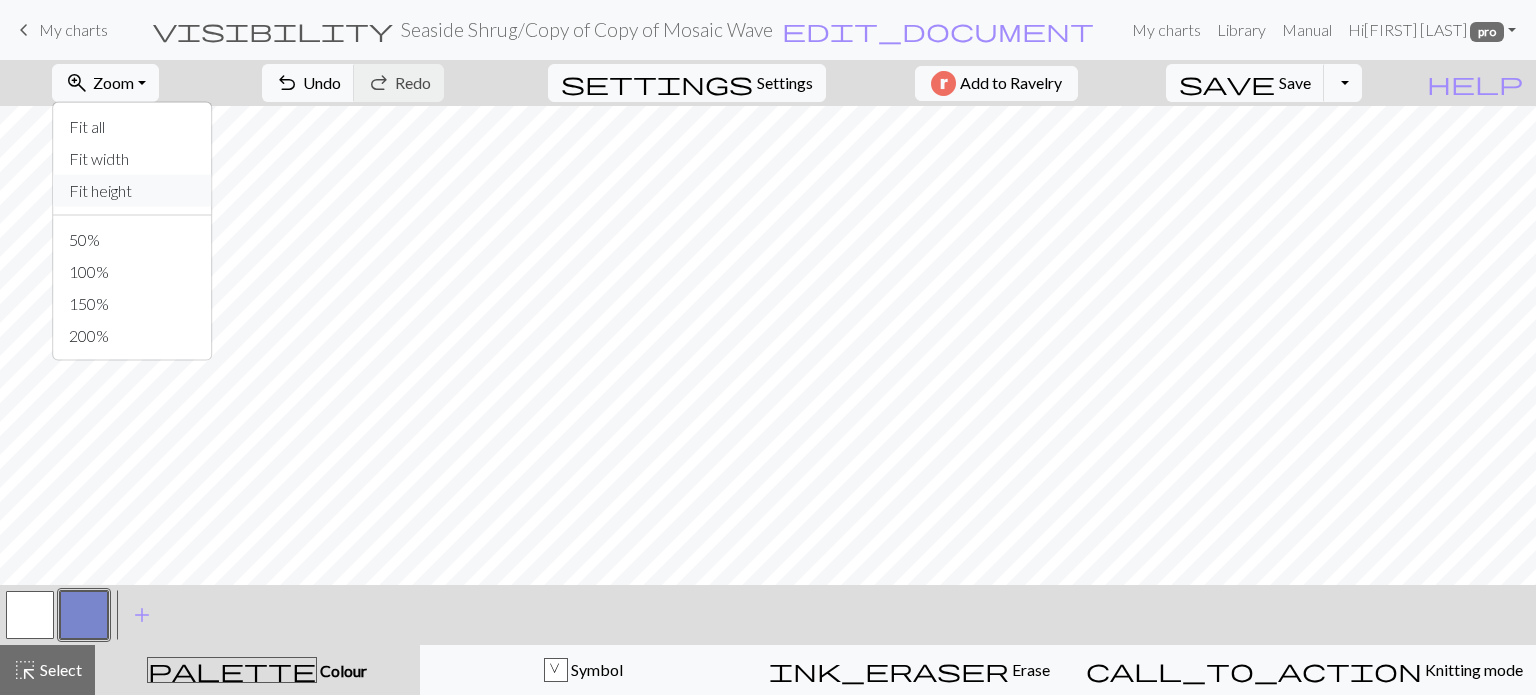 click on "Fit height" at bounding box center (132, 191) 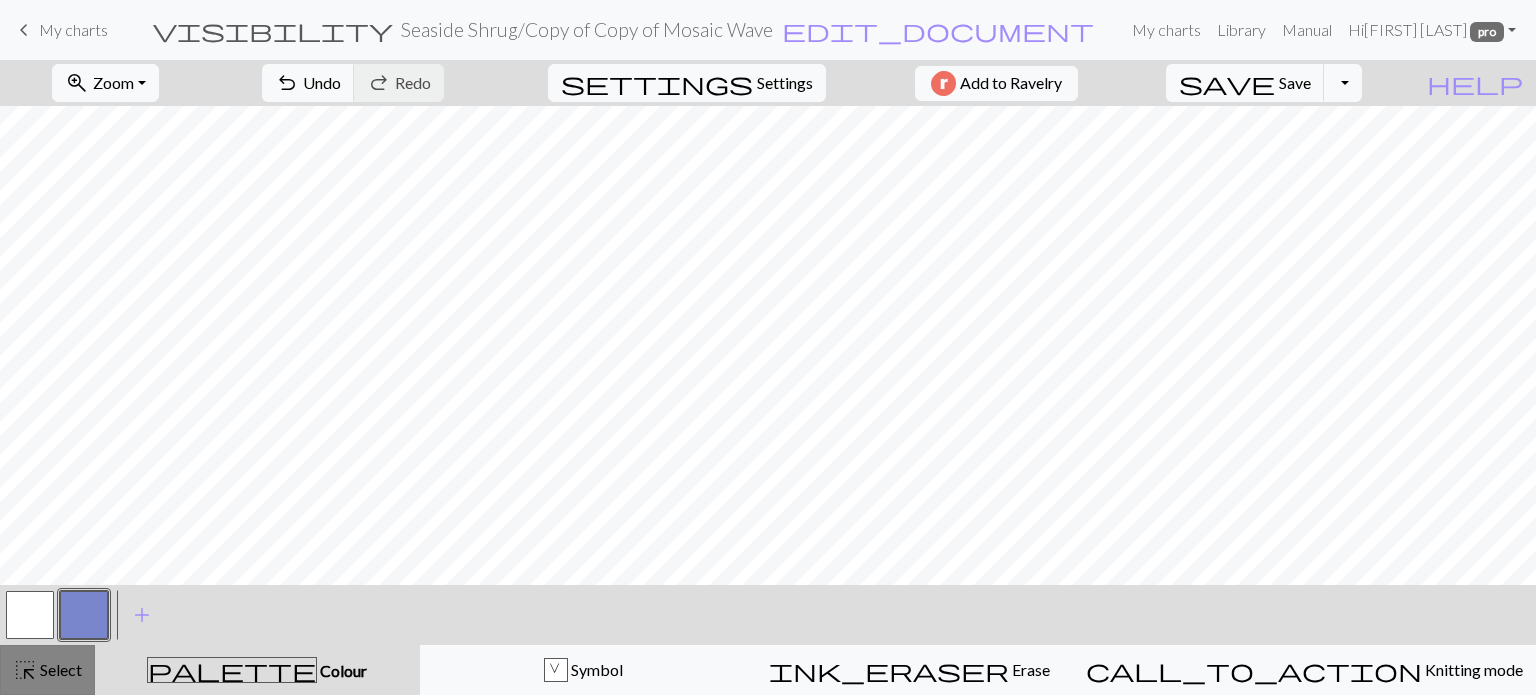 click on "Select" at bounding box center [59, 669] 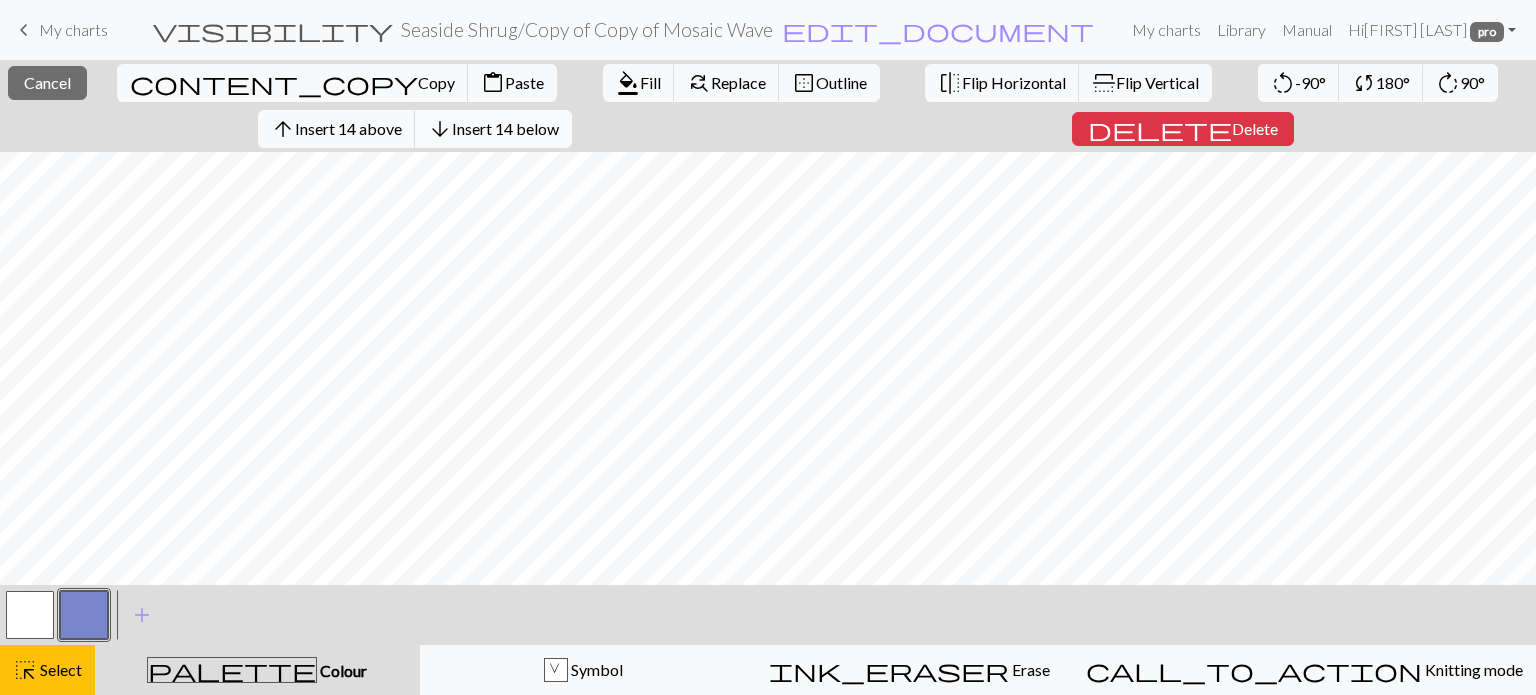 click on "Insert 14 below" at bounding box center (505, 128) 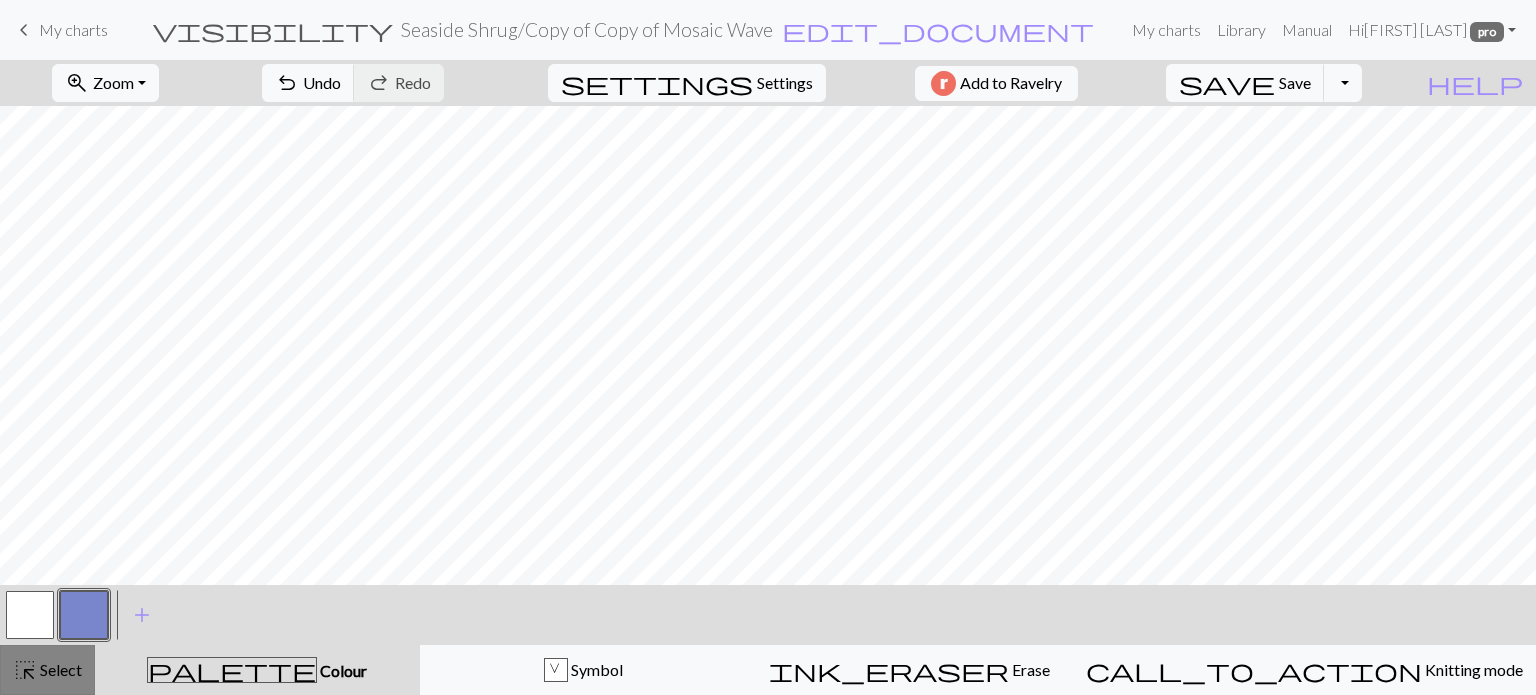 click on "Select" at bounding box center [59, 669] 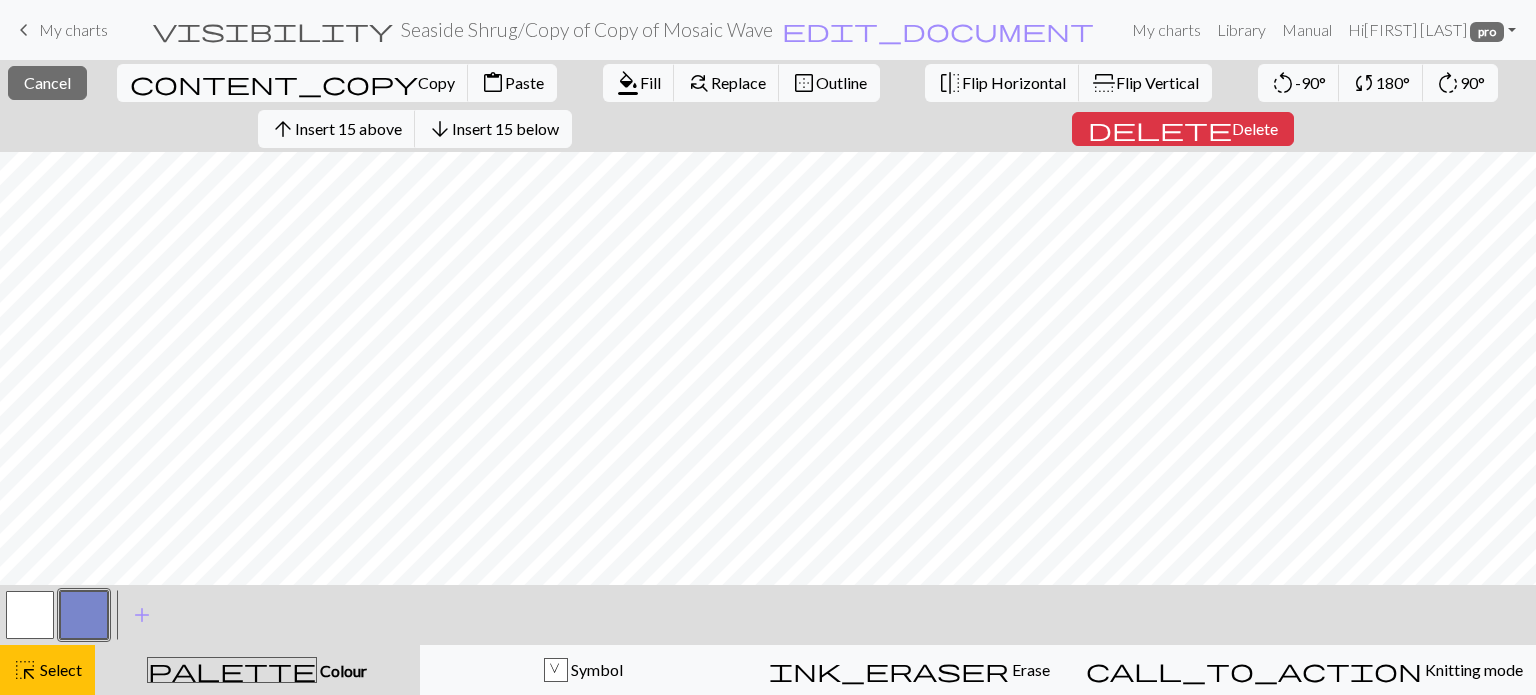 scroll, scrollTop: 45, scrollLeft: 0, axis: vertical 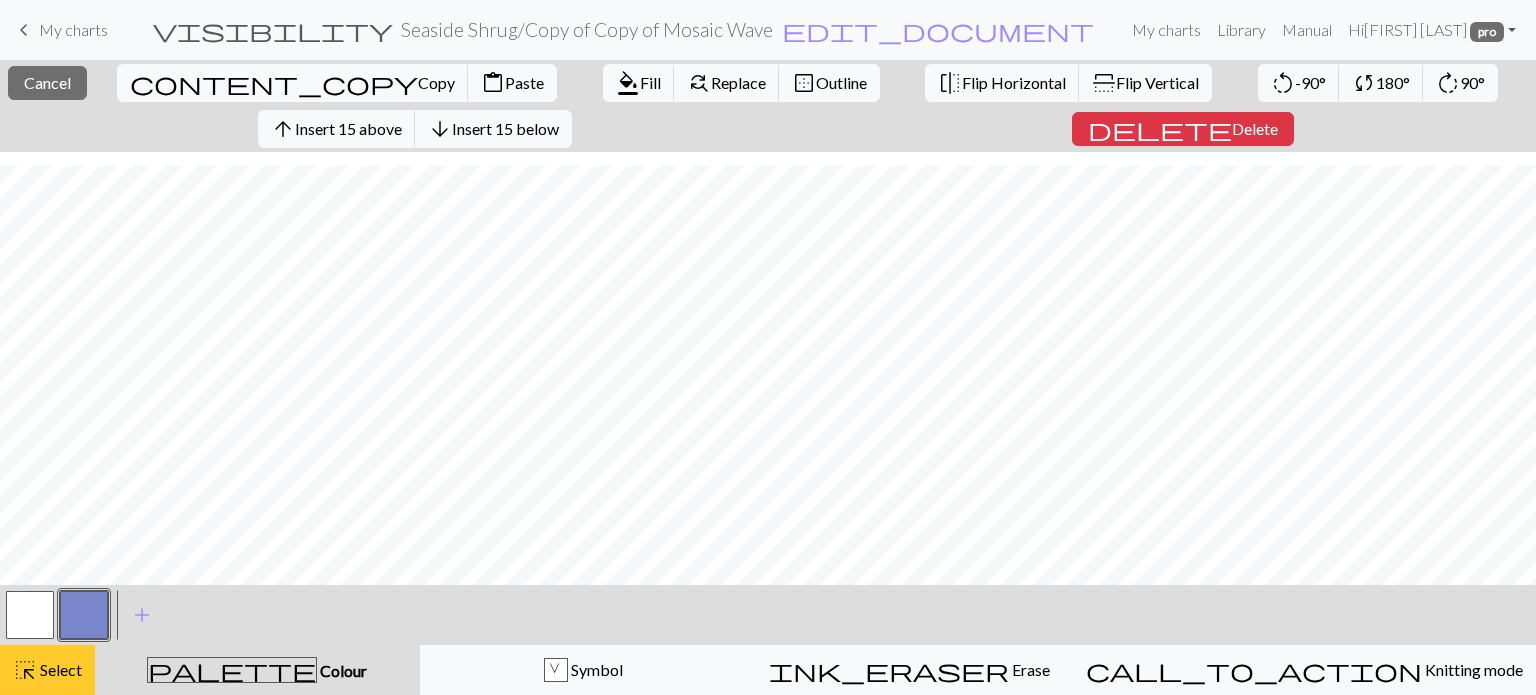 click on "Select" at bounding box center [59, 669] 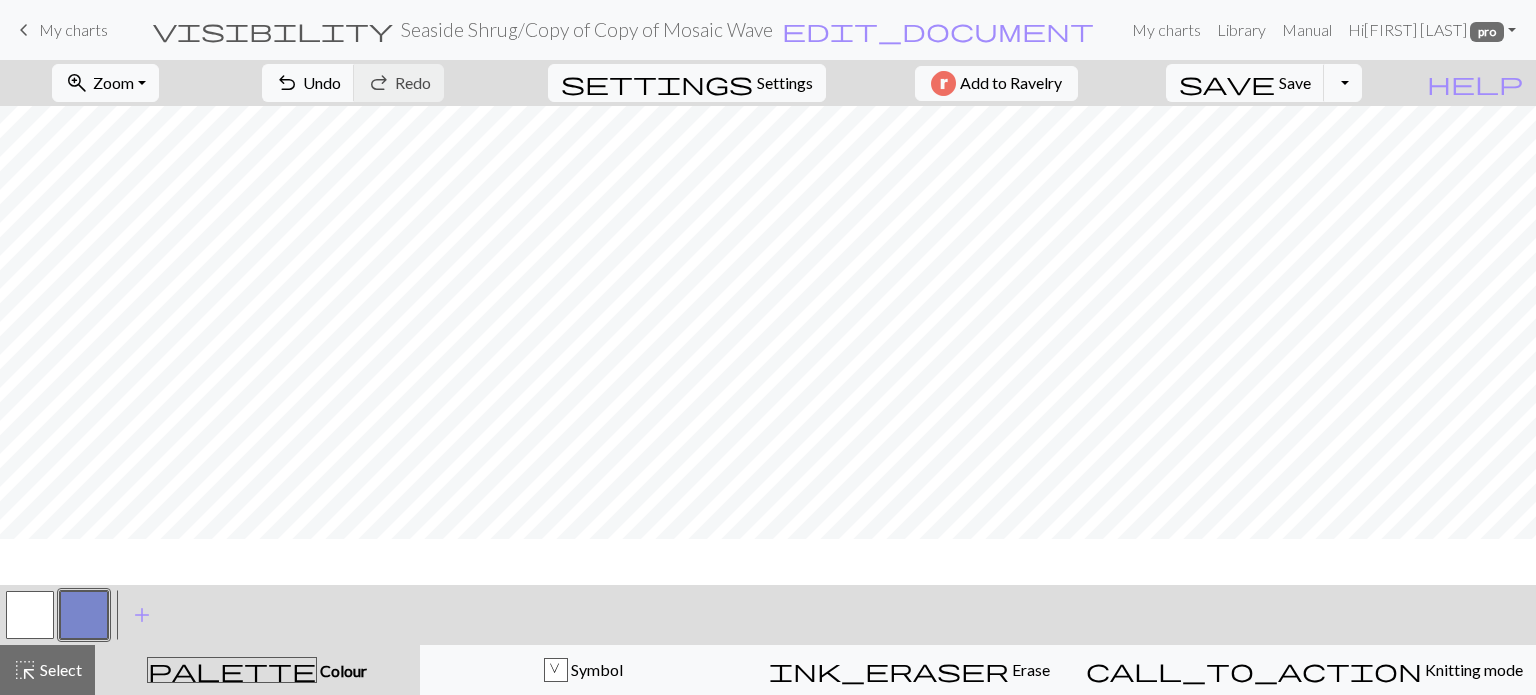 scroll, scrollTop: 0, scrollLeft: 0, axis: both 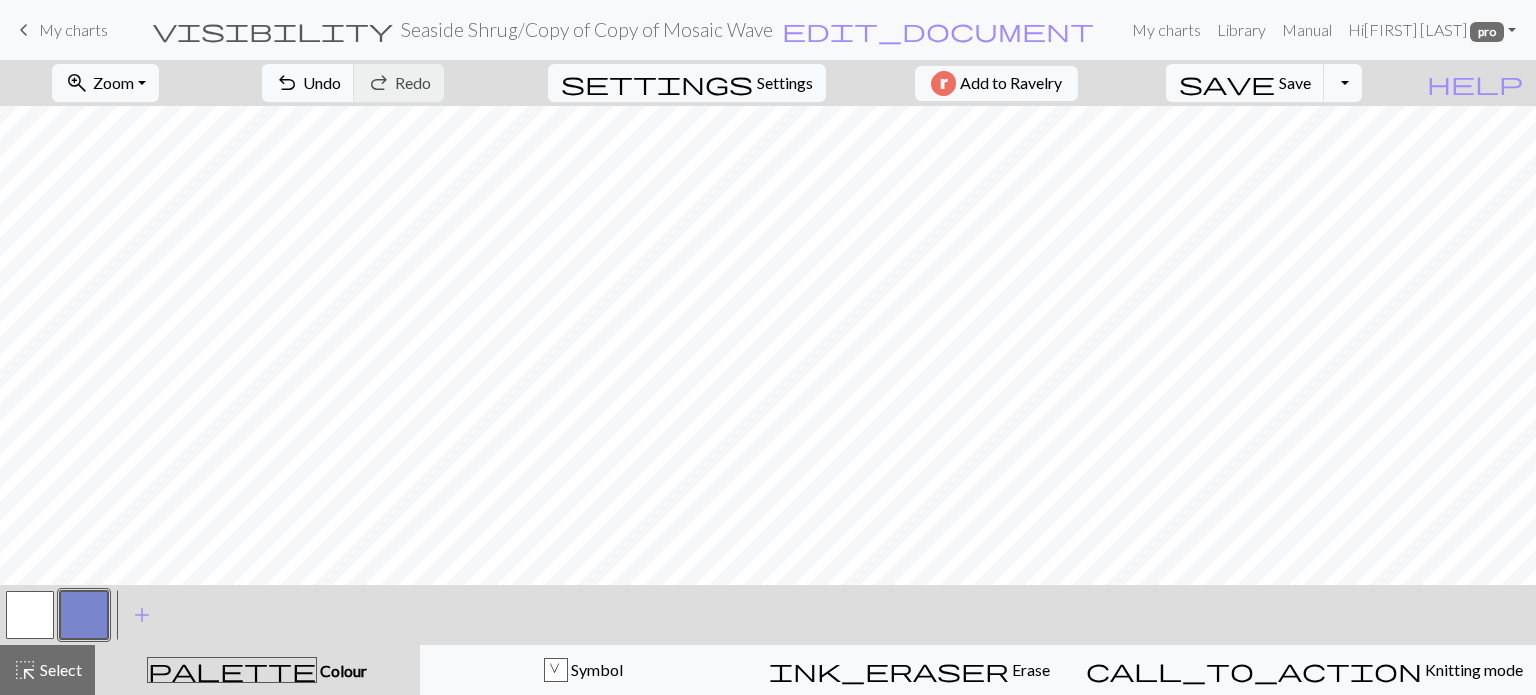 click at bounding box center (30, 615) 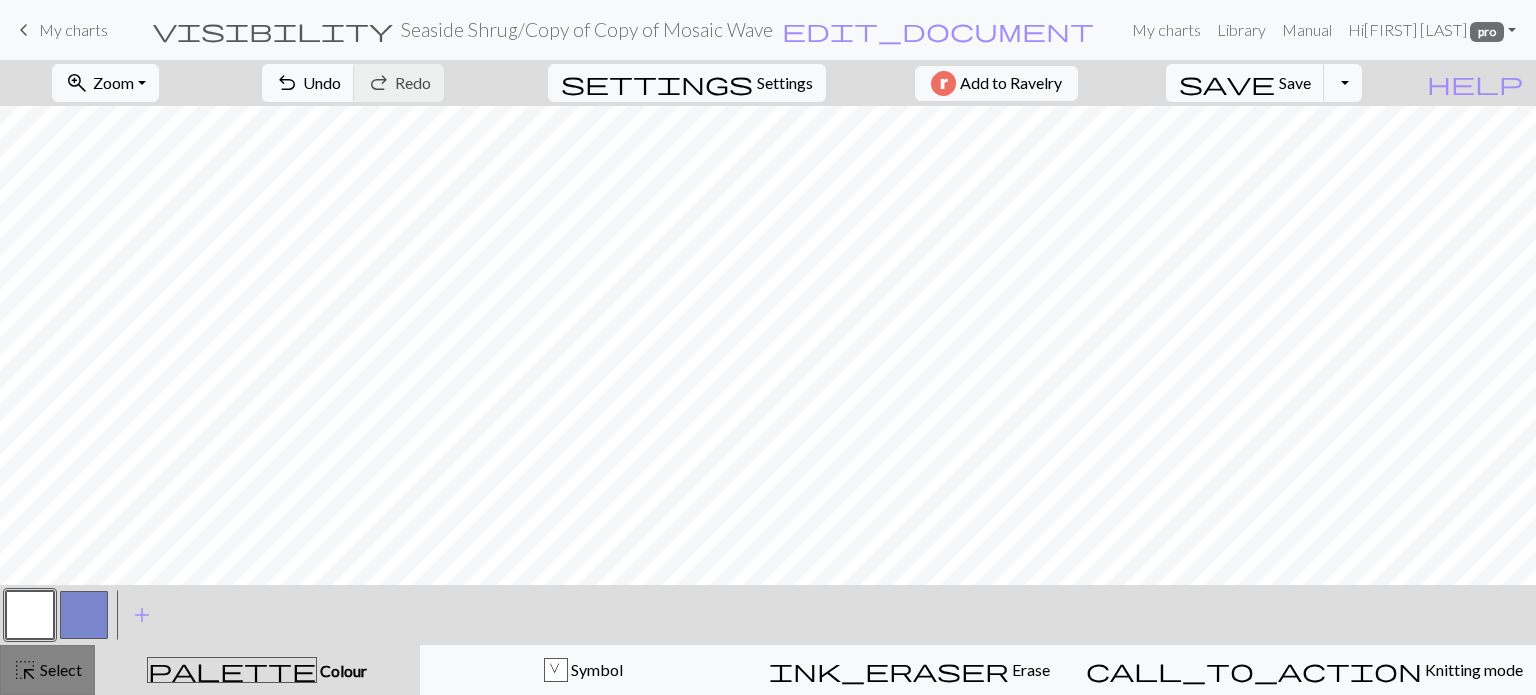 click on "highlight_alt" at bounding box center [25, 670] 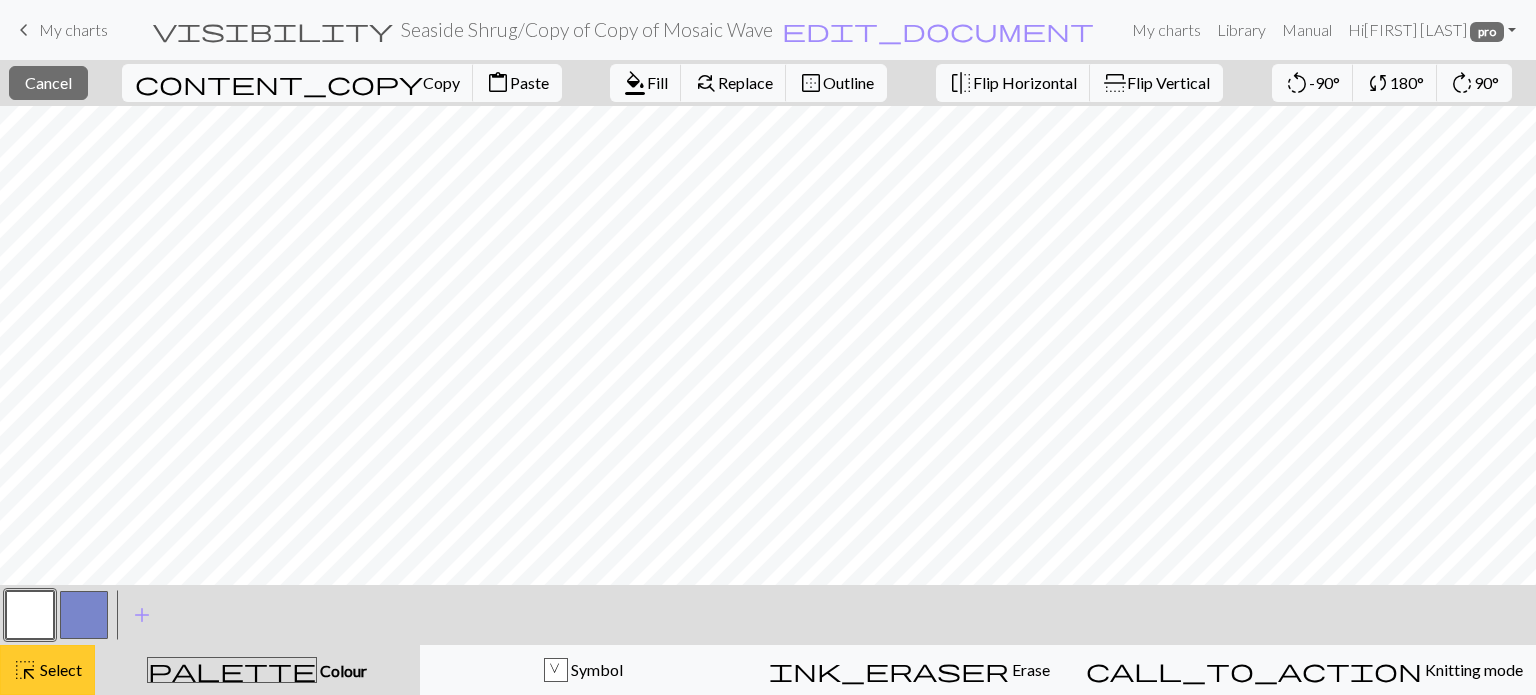 click on "highlight_alt" at bounding box center (25, 670) 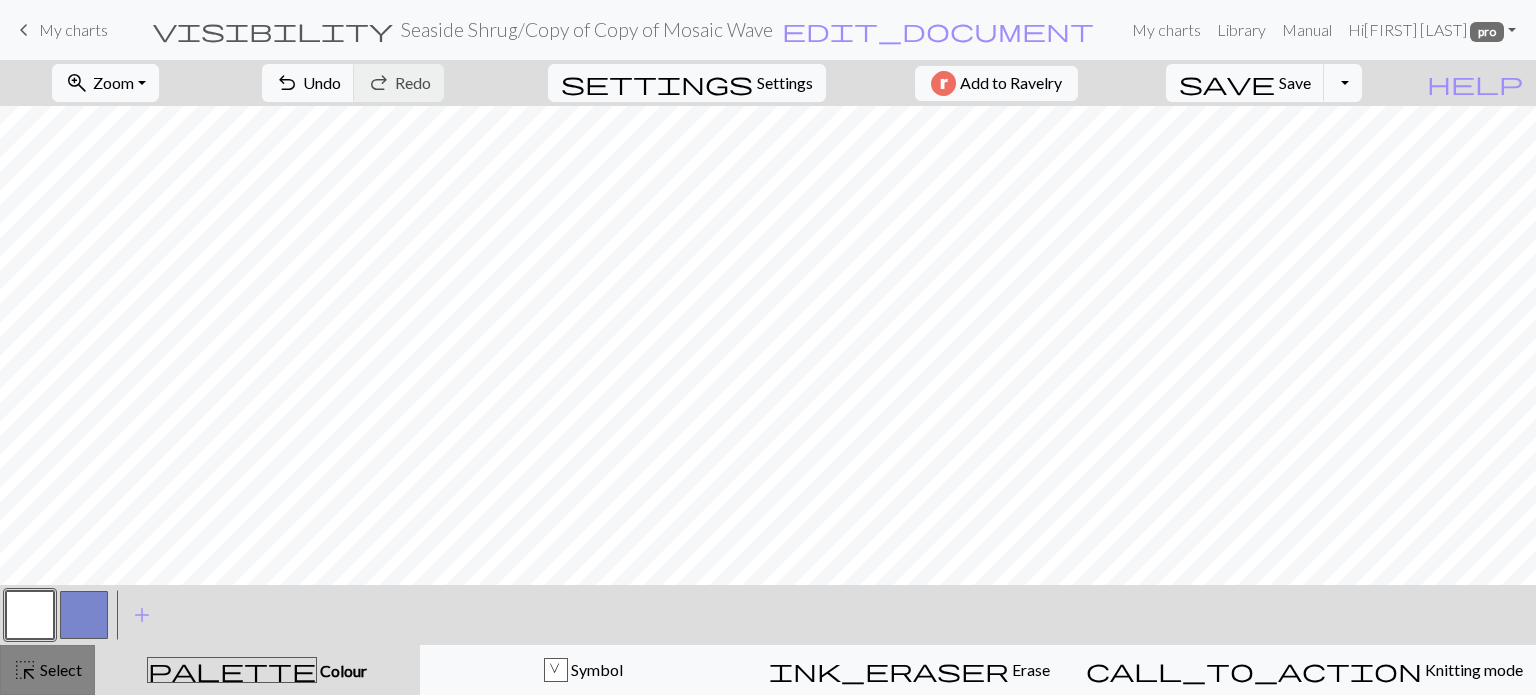 click on "highlight_alt   Select   Select" at bounding box center (47, 670) 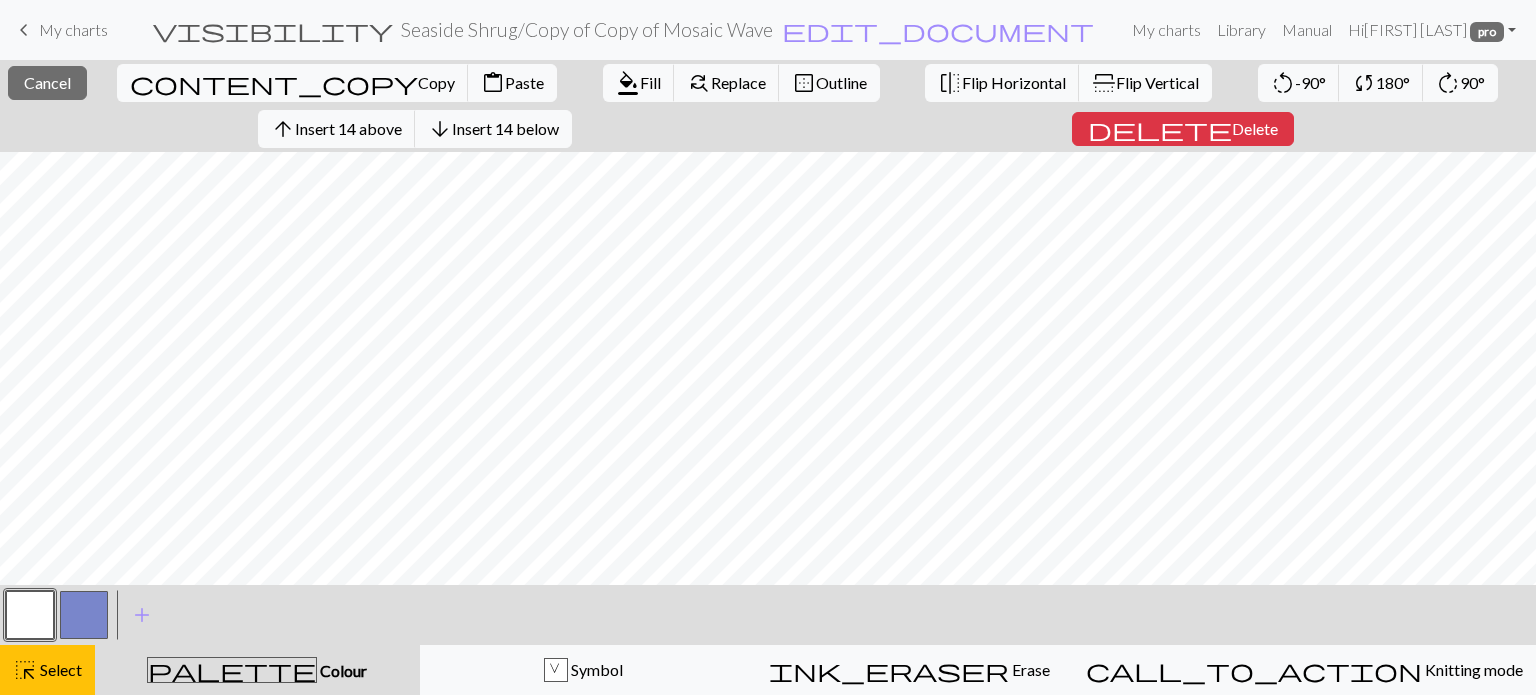 click on "Flip Vertical" at bounding box center [1157, 82] 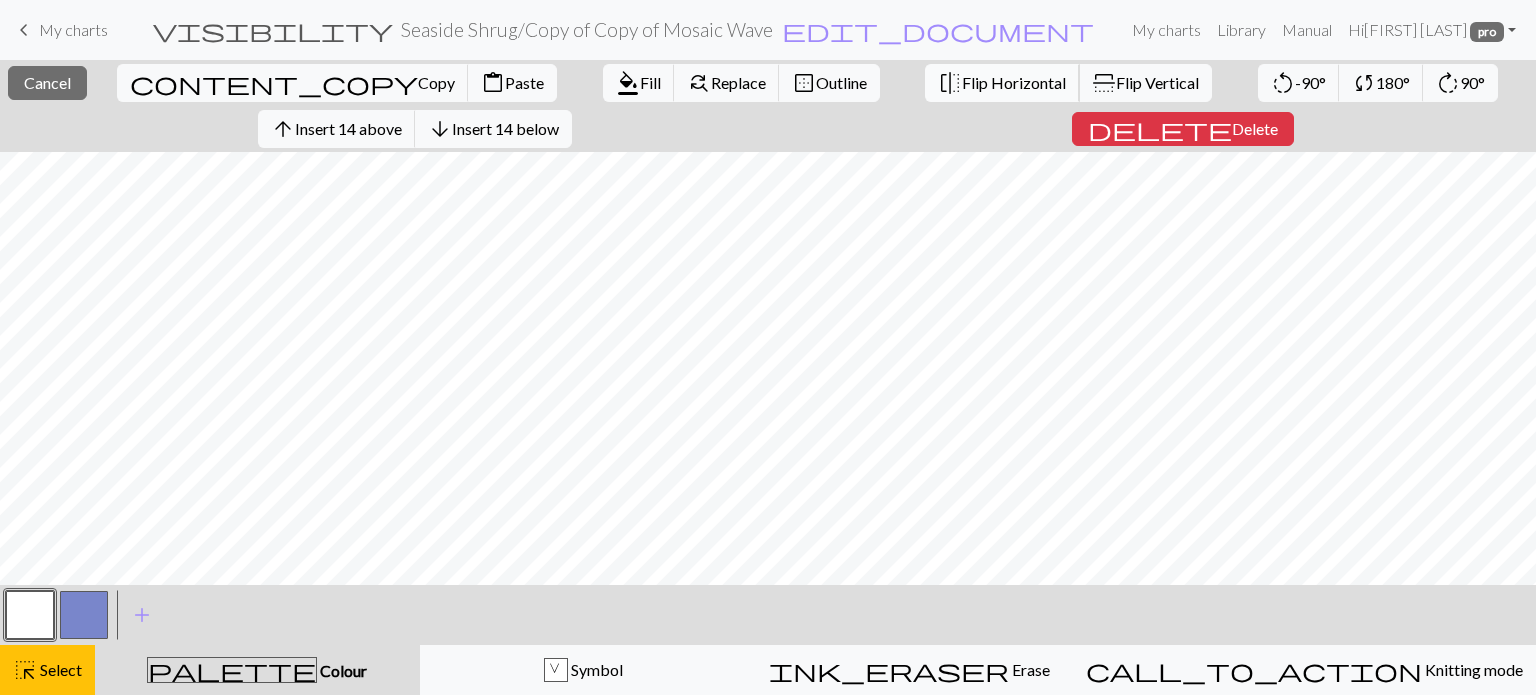 click on "Flip Horizontal" at bounding box center [1014, 82] 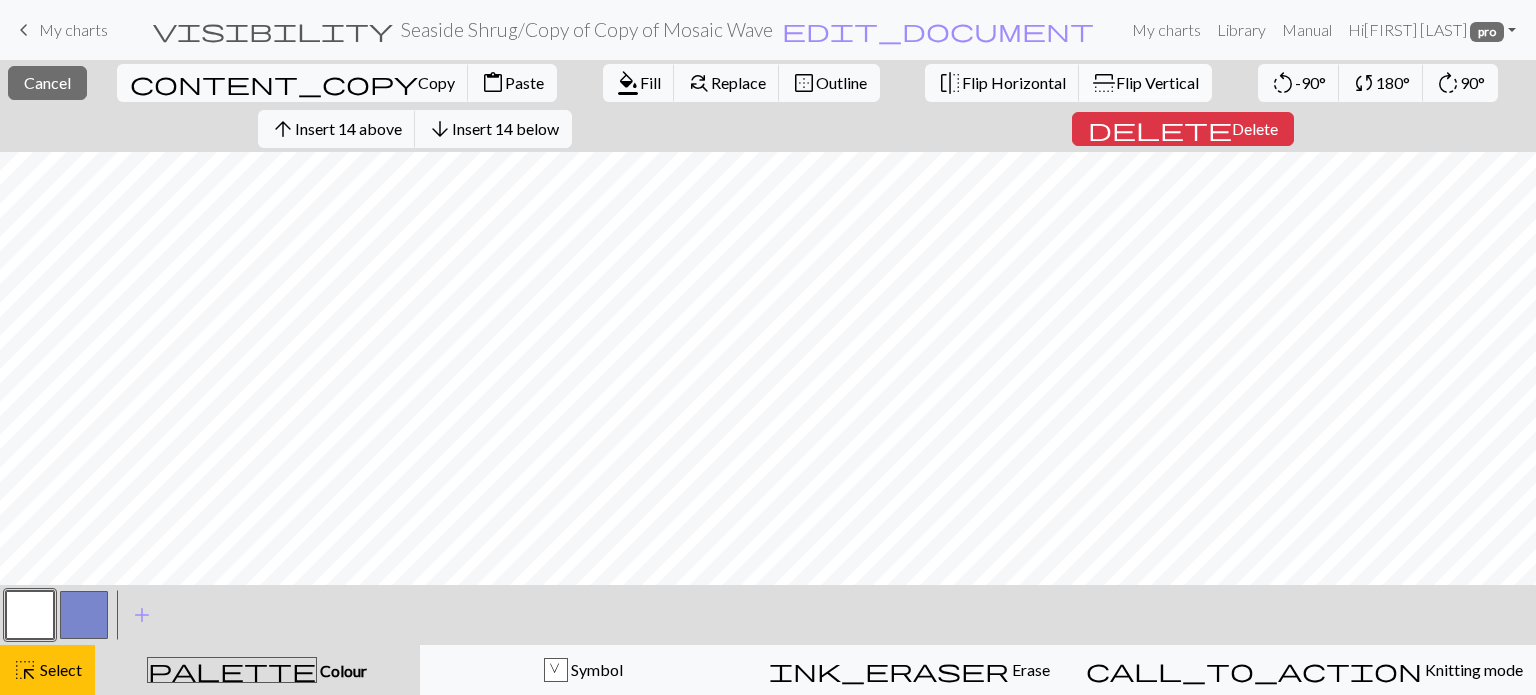 click on "flip  Flip Vertical" at bounding box center [1145, 83] 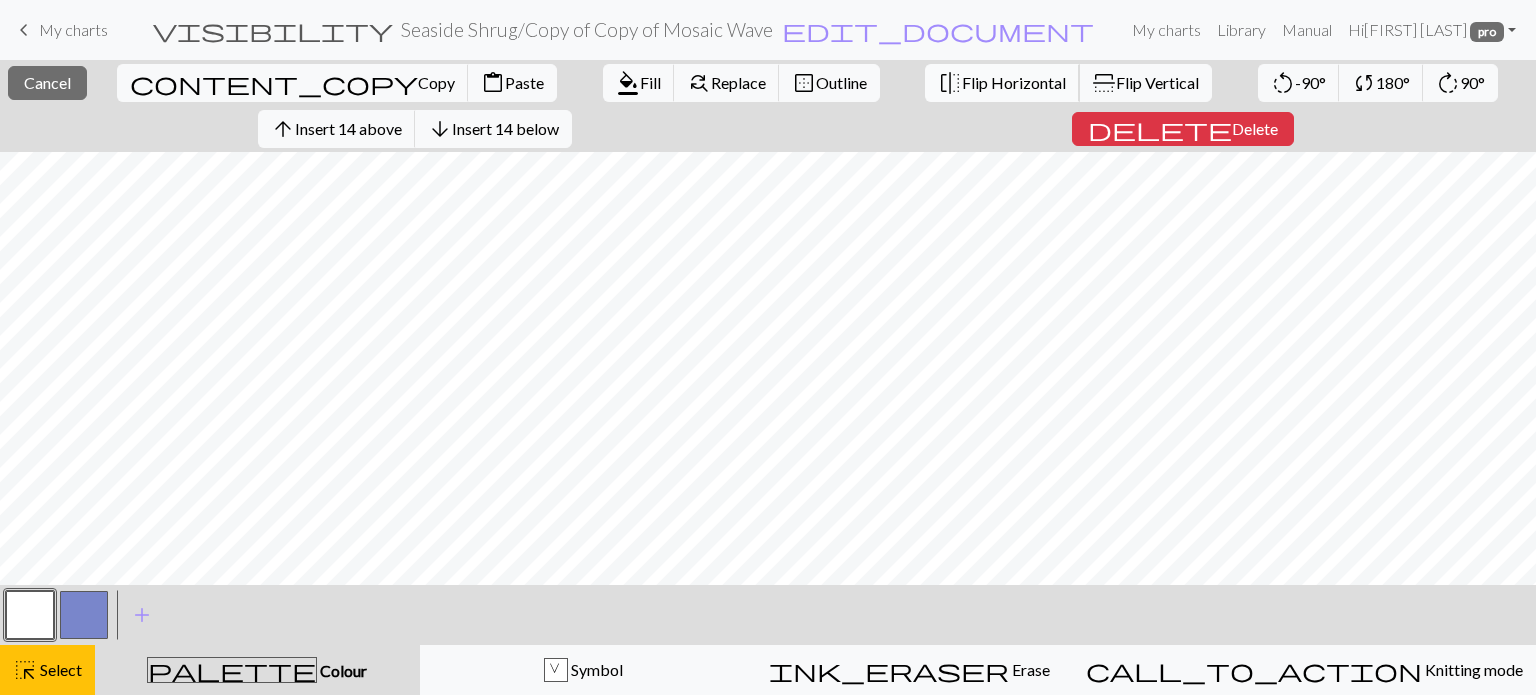 click on "Flip Horizontal" at bounding box center (1014, 82) 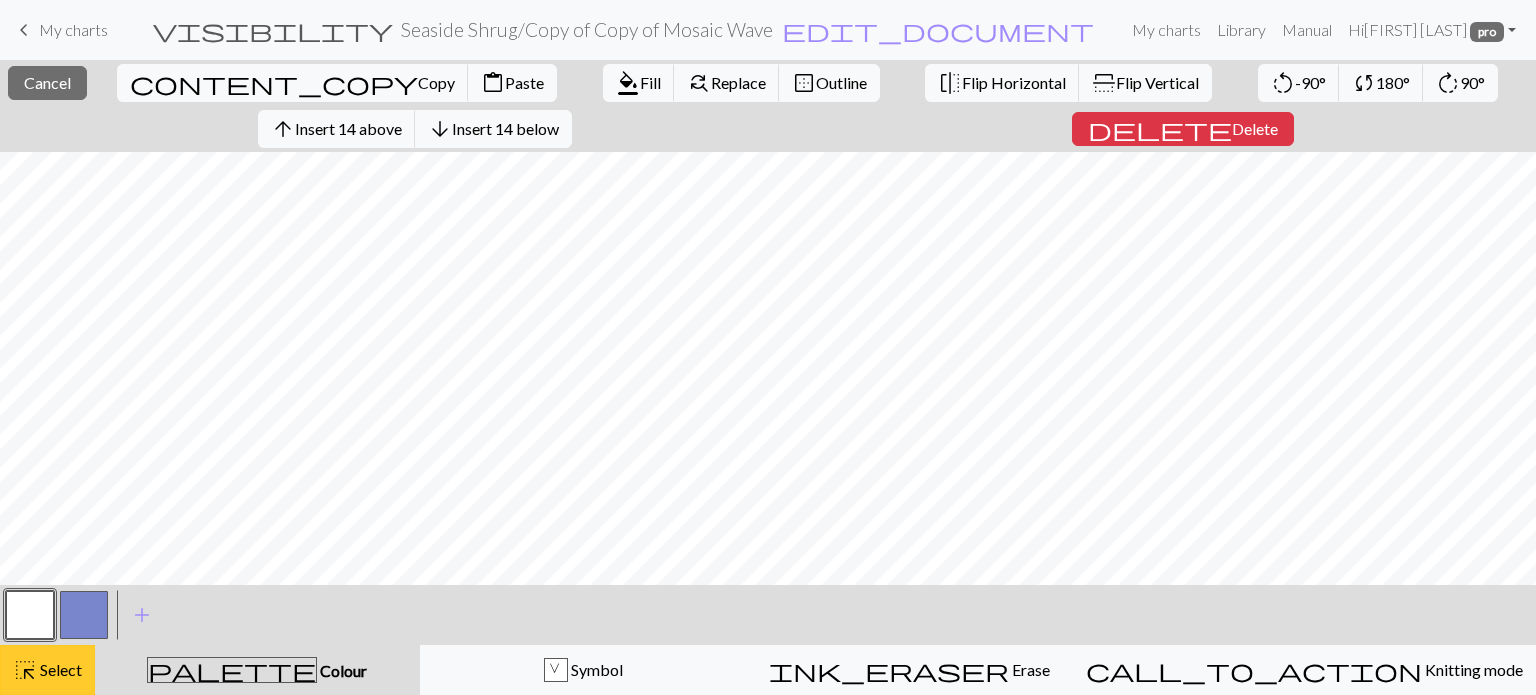 click on "Select" at bounding box center [59, 669] 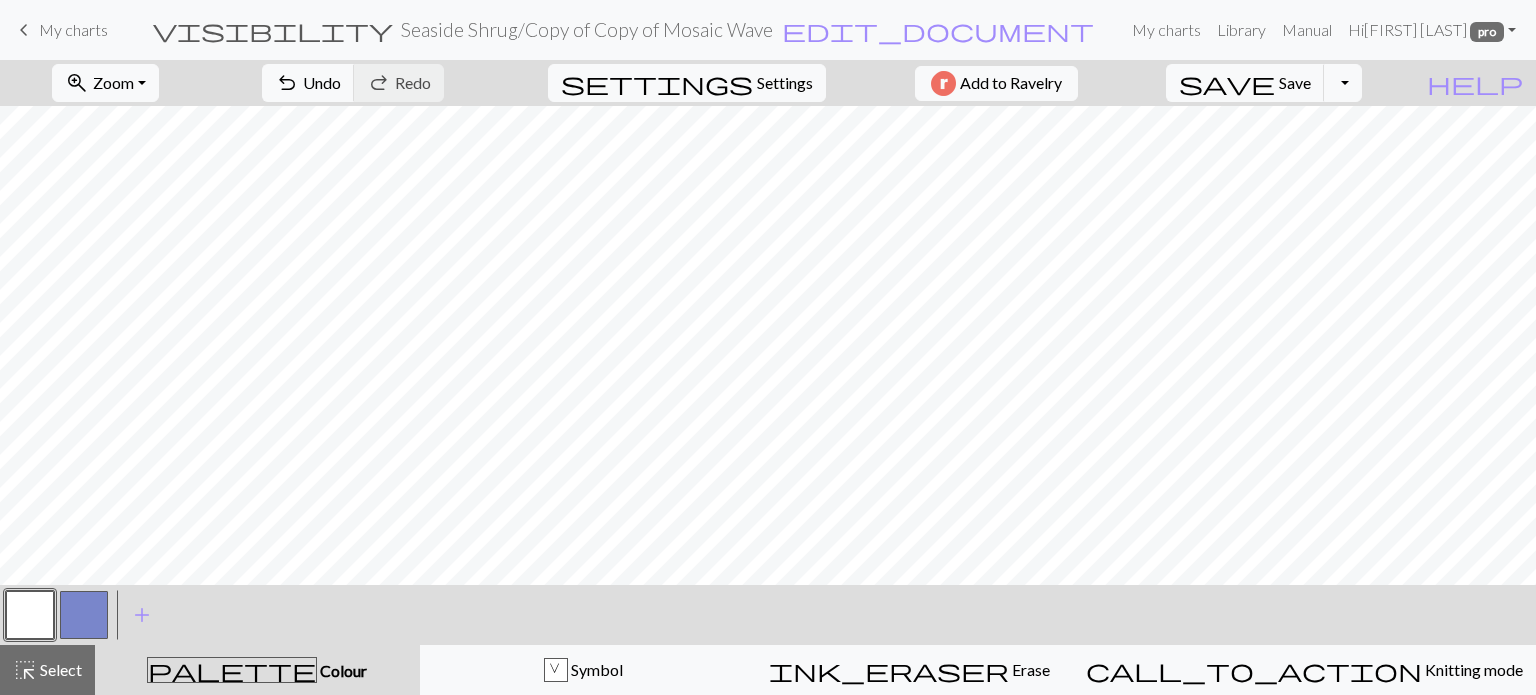 click at bounding box center [30, 615] 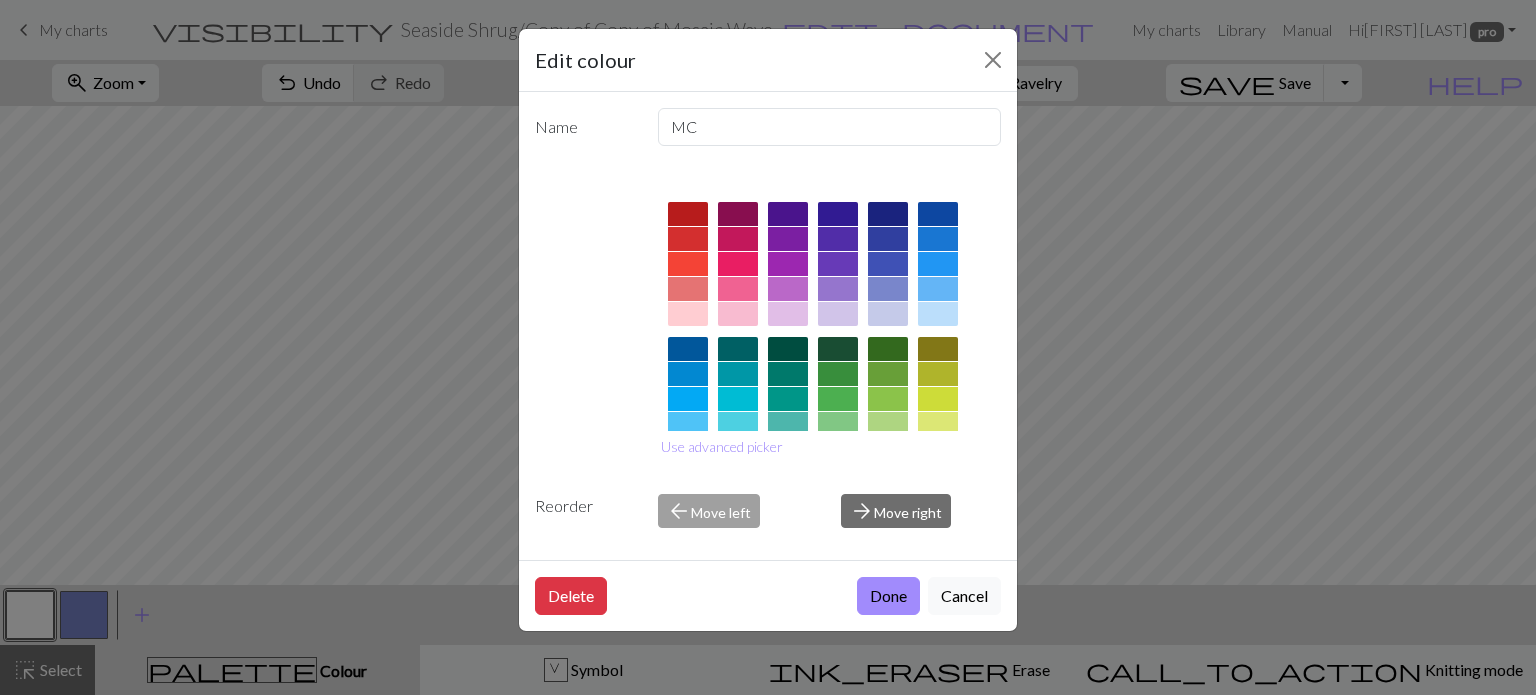 drag, startPoint x: 917, startPoint y: 598, endPoint x: 892, endPoint y: 597, distance: 25.019993 